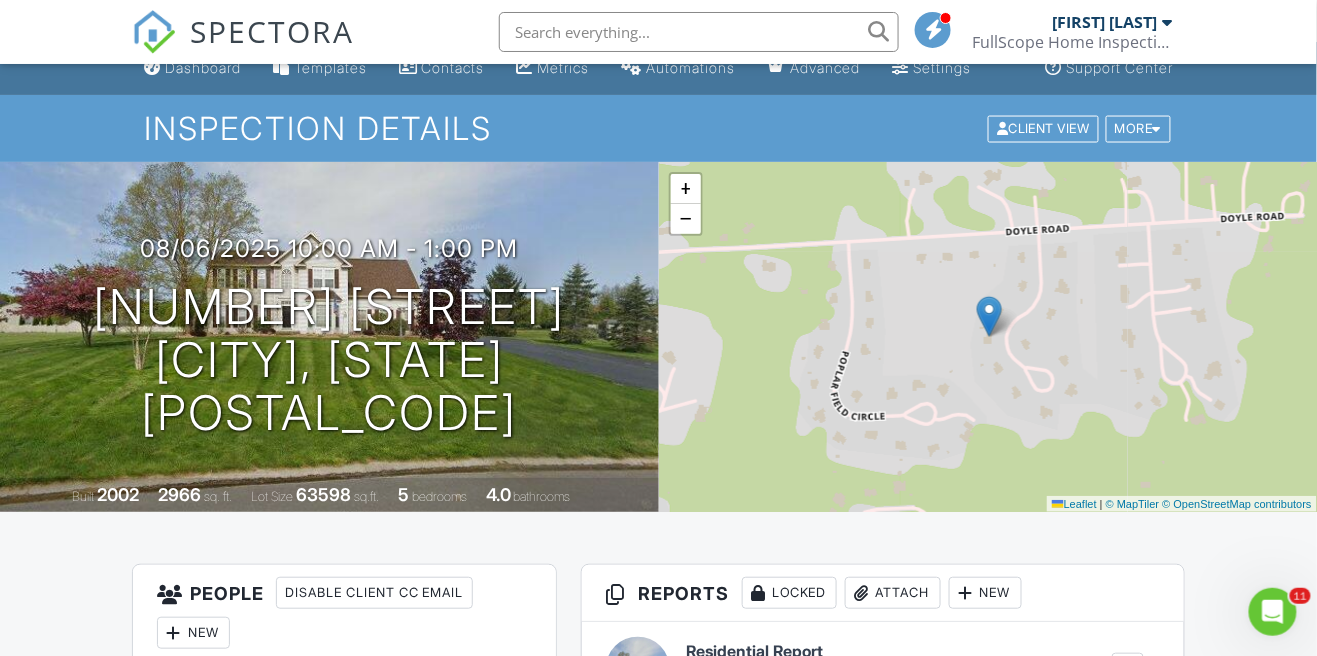 scroll, scrollTop: 22, scrollLeft: 0, axis: vertical 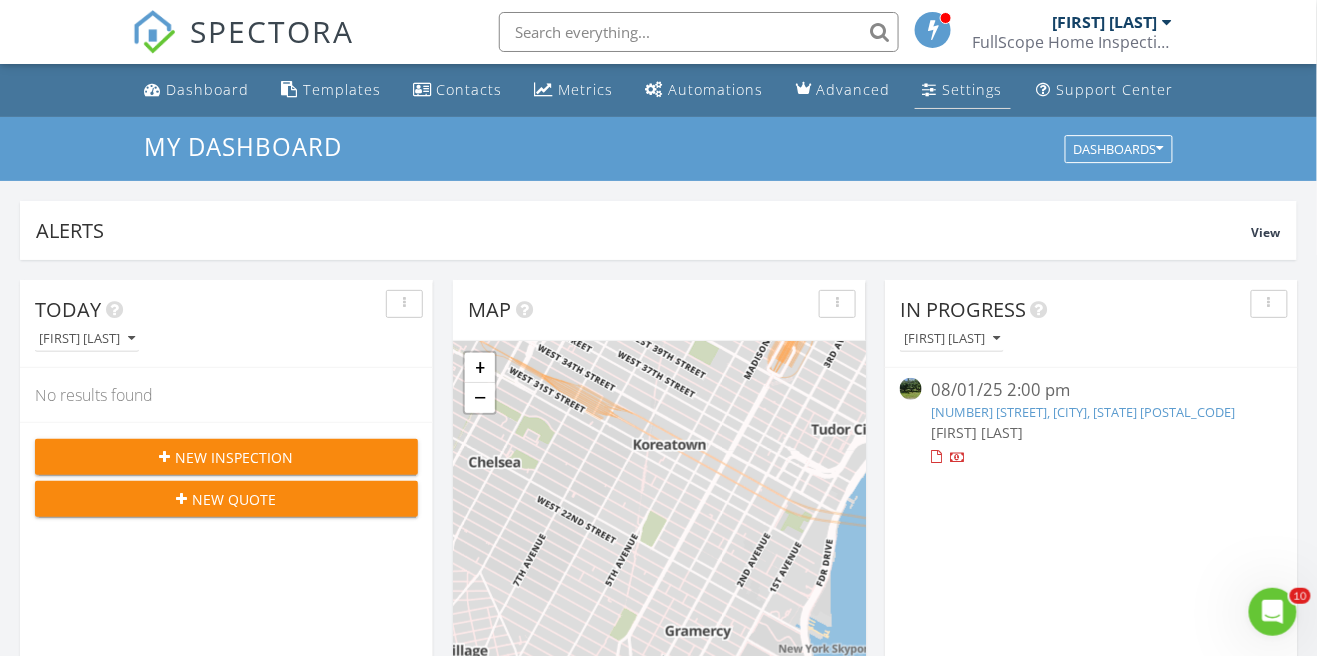click on "Settings" at bounding box center (963, 90) 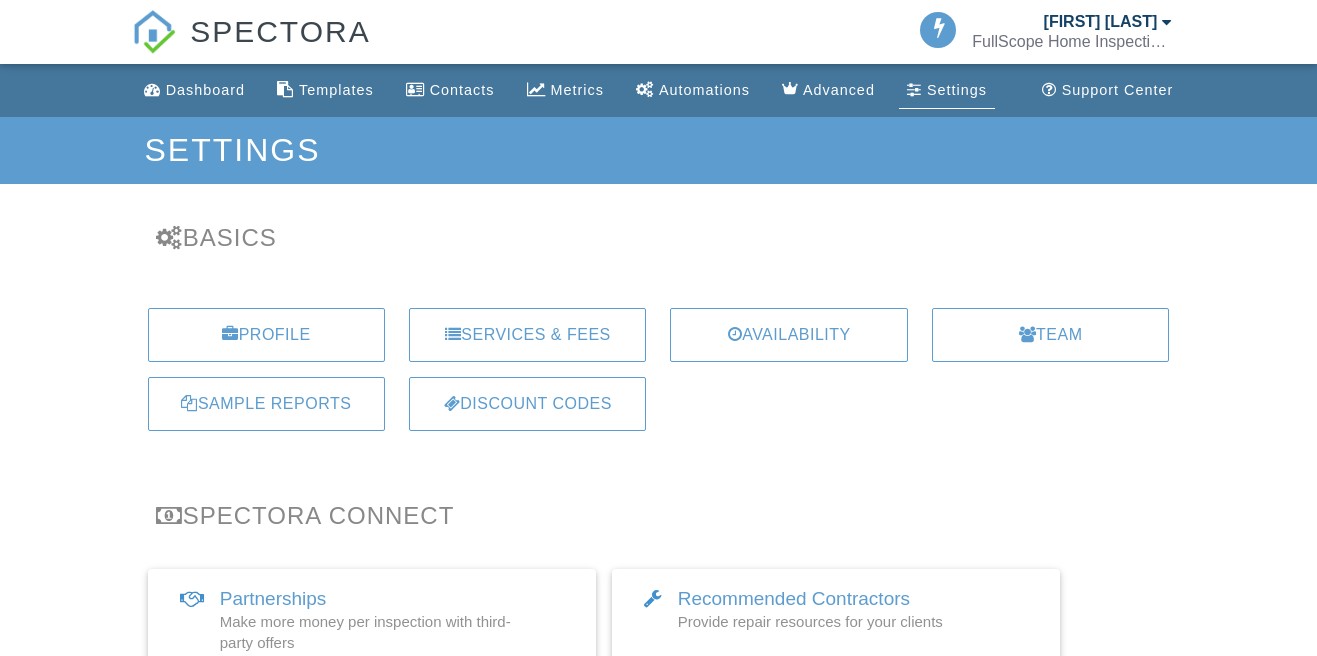 scroll, scrollTop: 0, scrollLeft: 0, axis: both 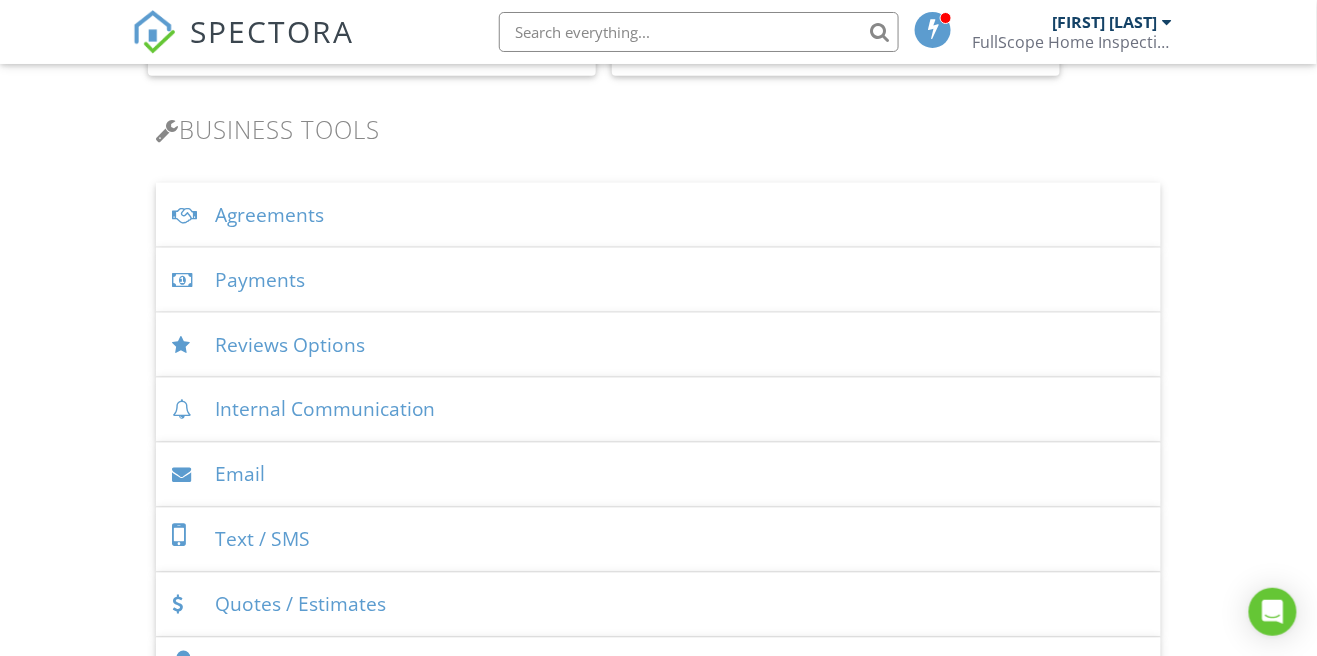 click on "Payments" at bounding box center (659, 280) 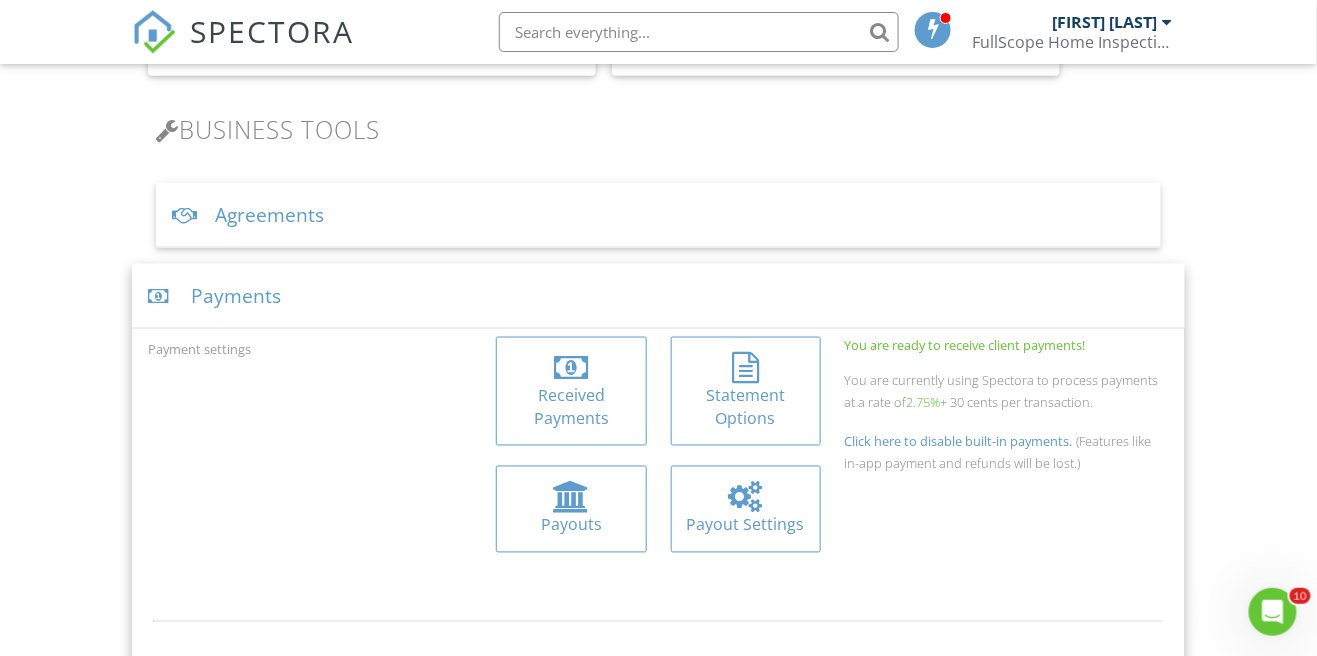 scroll, scrollTop: 0, scrollLeft: 0, axis: both 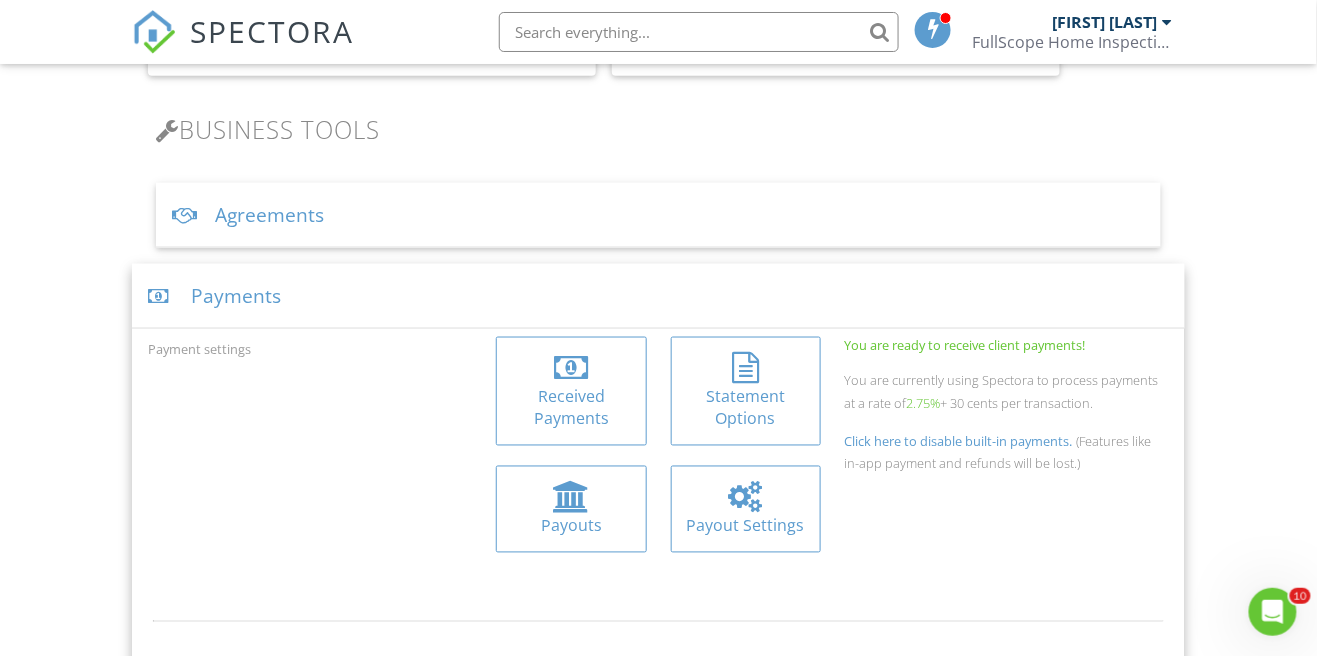 click on "Received Payments" at bounding box center (571, 408) 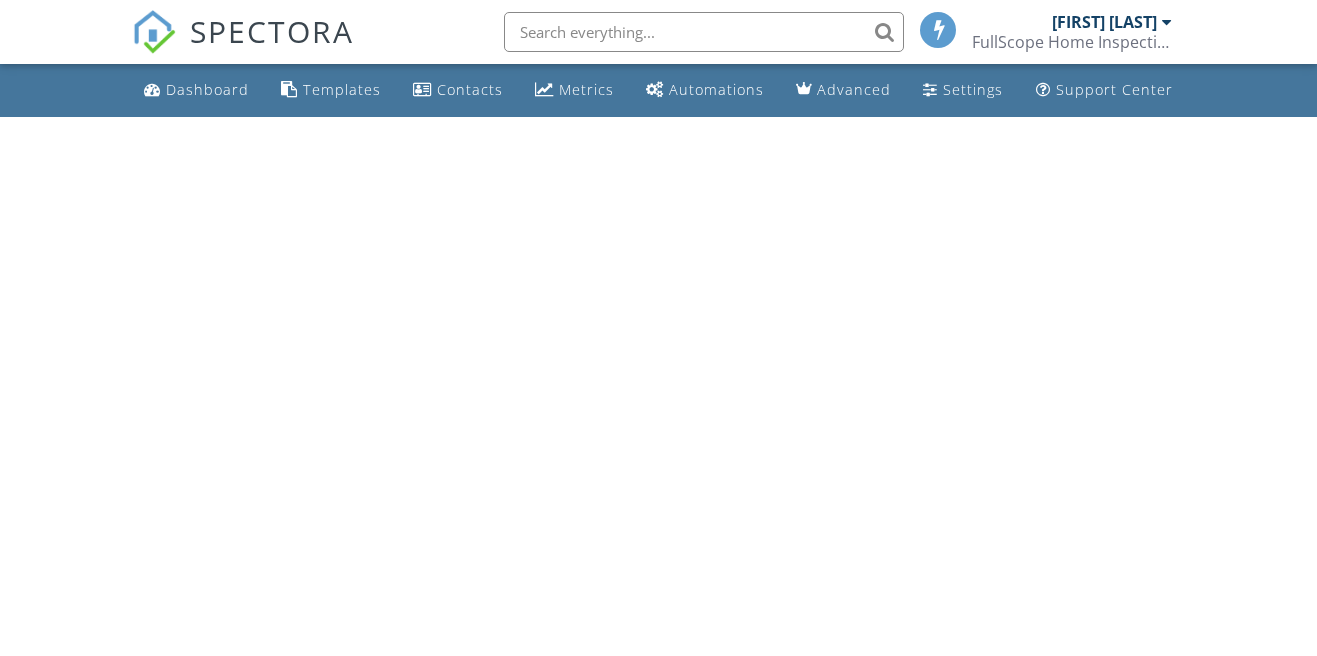 scroll, scrollTop: 0, scrollLeft: 0, axis: both 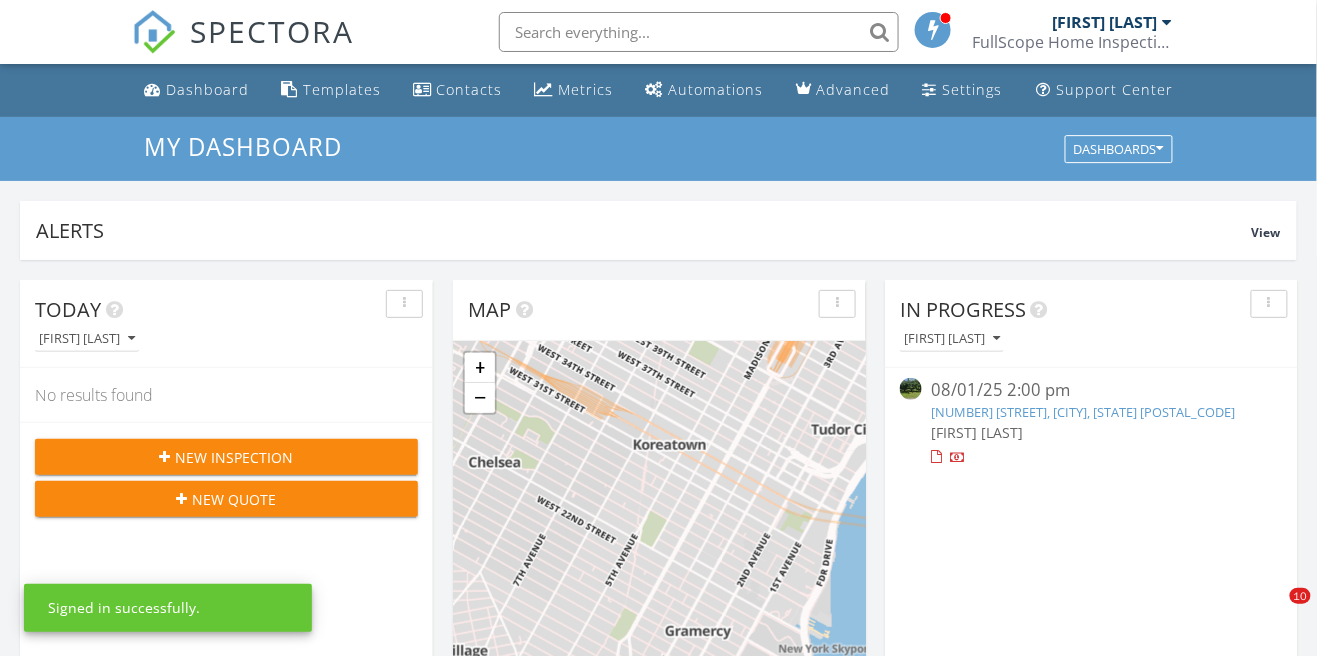 click on "New Inspection" at bounding box center [235, 457] 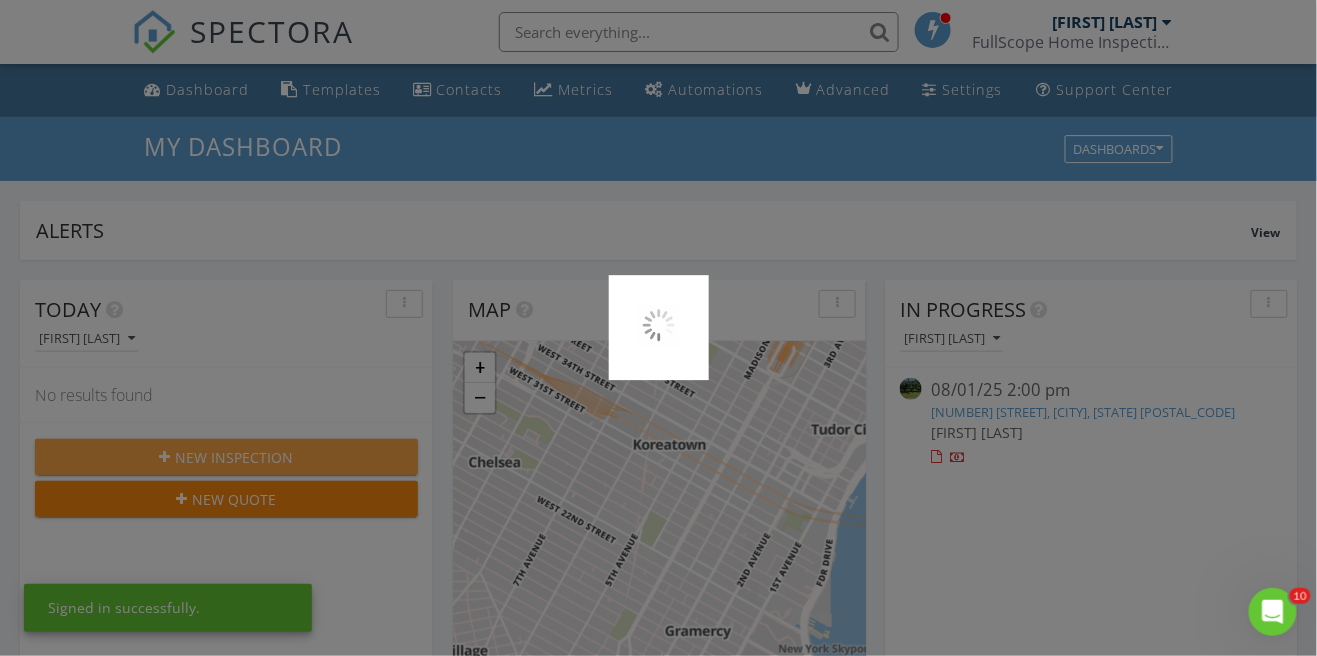 scroll, scrollTop: 0, scrollLeft: 0, axis: both 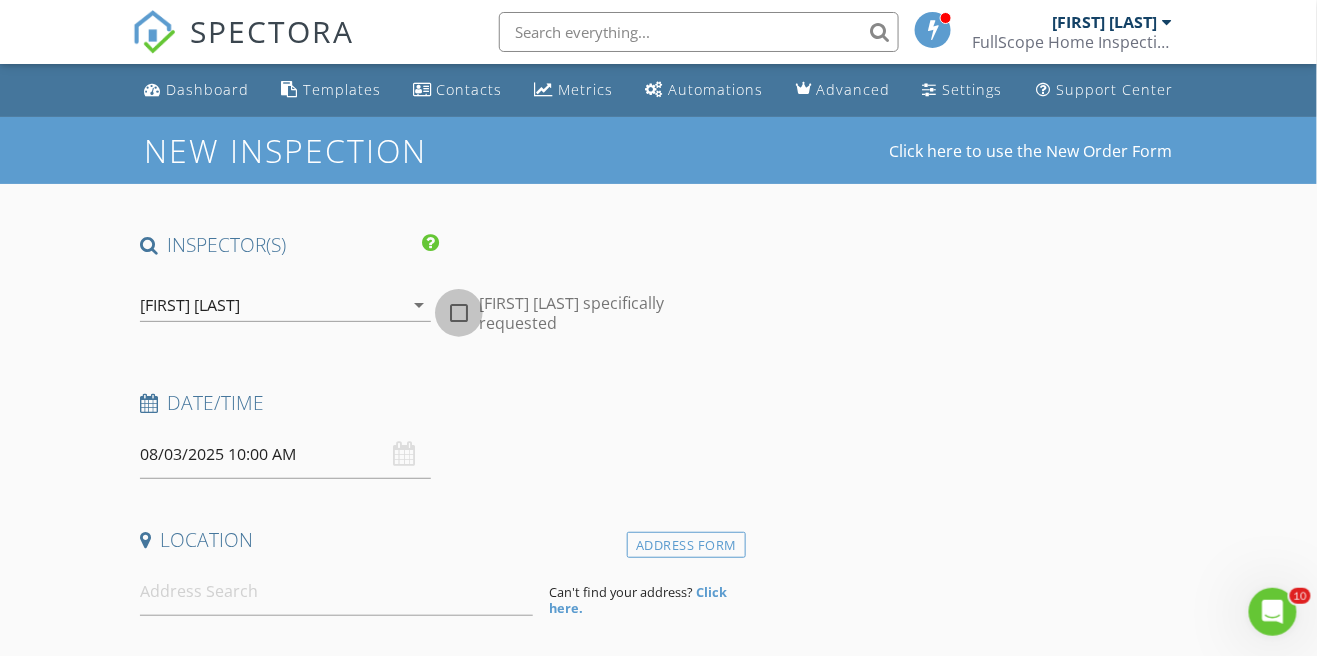 click at bounding box center (459, 313) 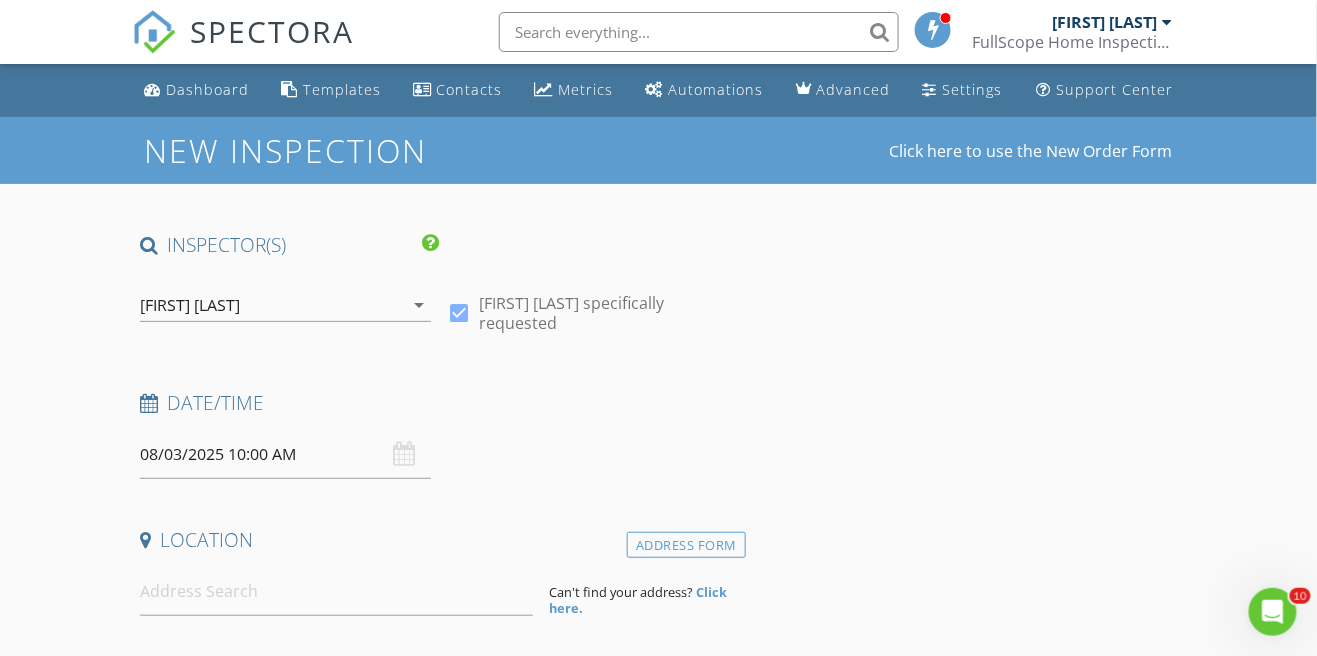 click on "08/03/2025 10:00 AM" at bounding box center (285, 454) 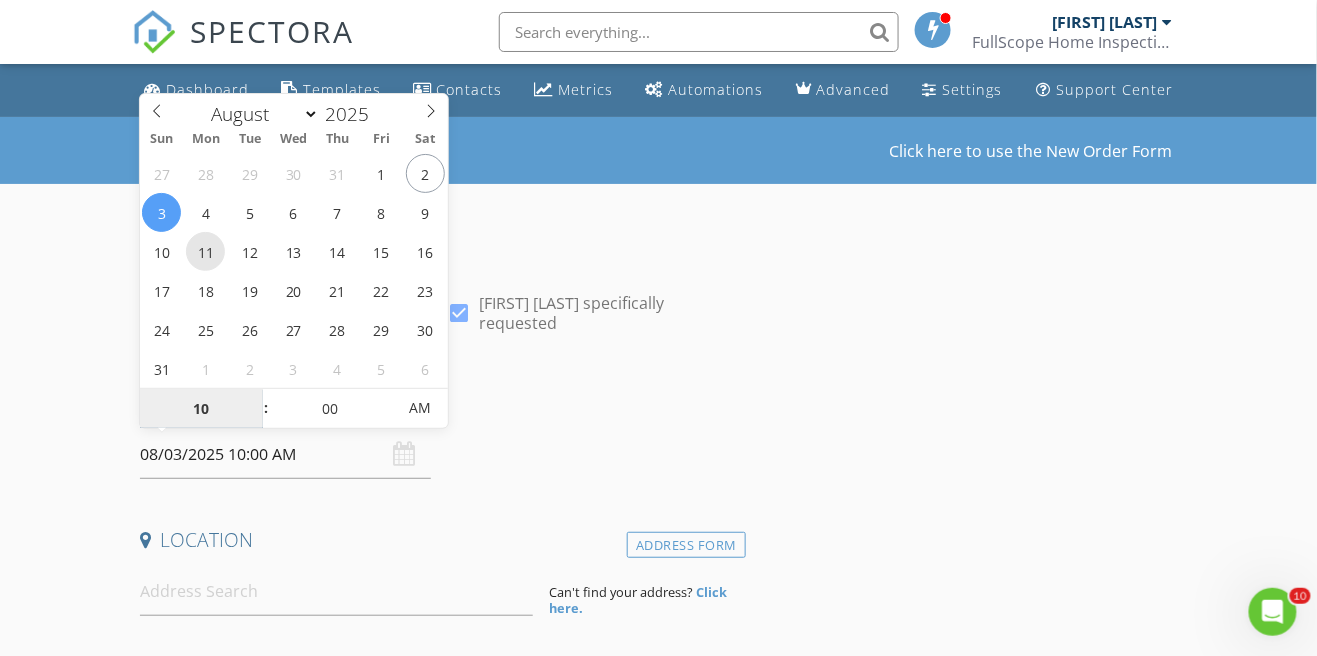 type on "08/11/2025 10:00 AM" 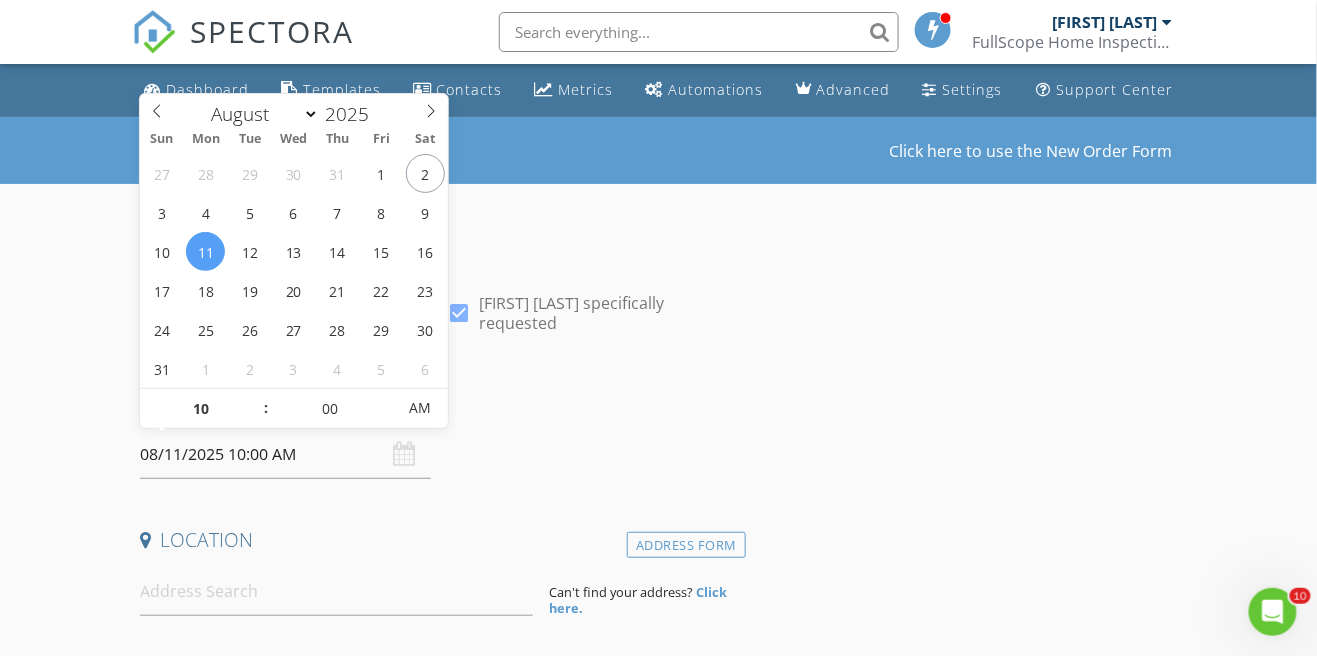 click on "Date/Time" at bounding box center [439, 403] 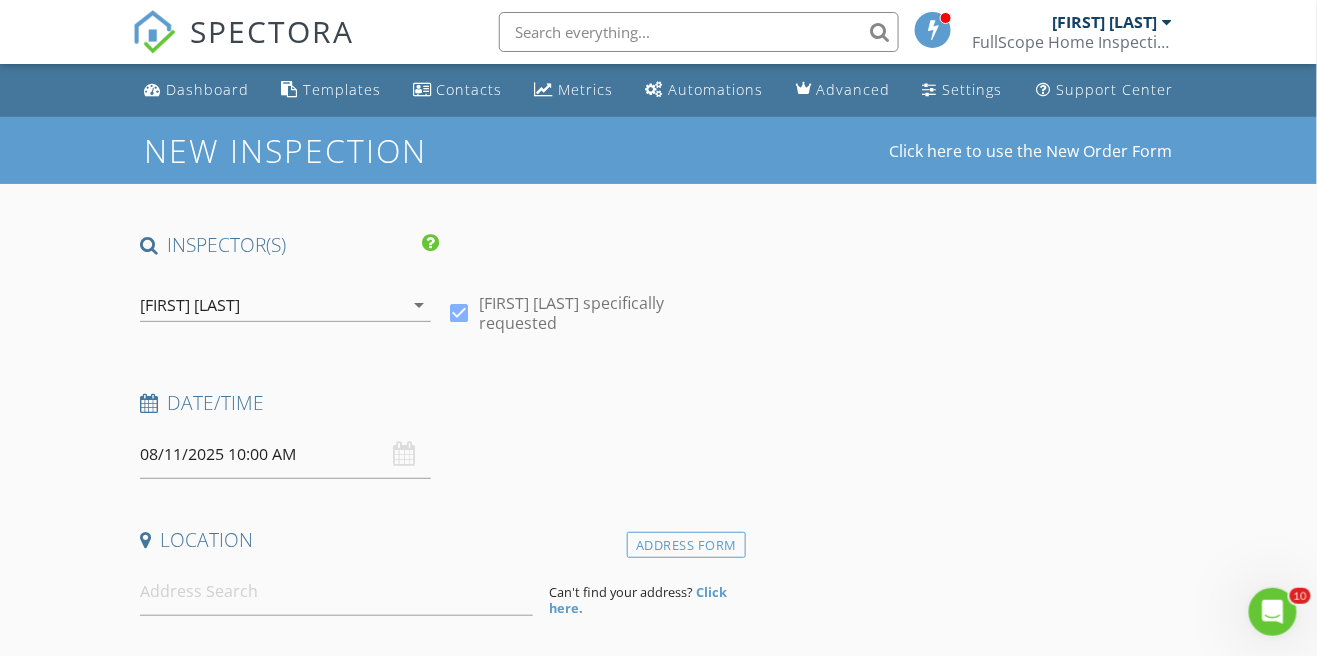 click on "08/11/2025 10:00 AM" at bounding box center (285, 454) 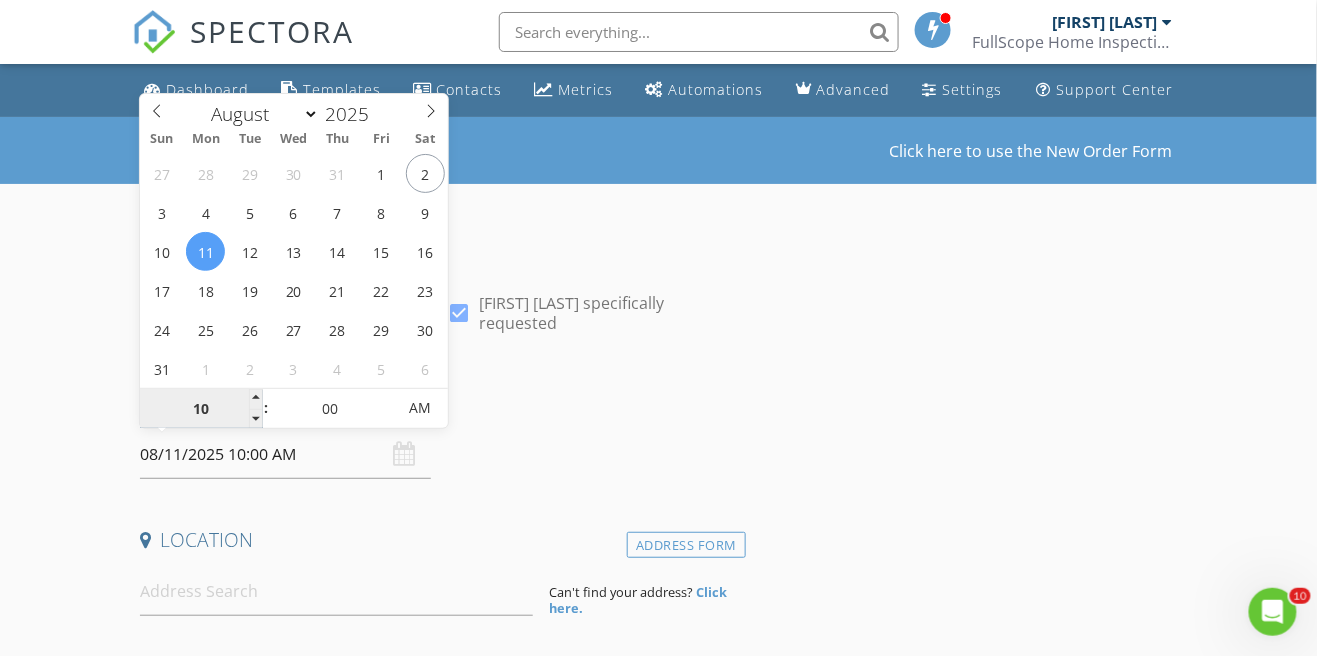 click on "10" at bounding box center [201, 409] 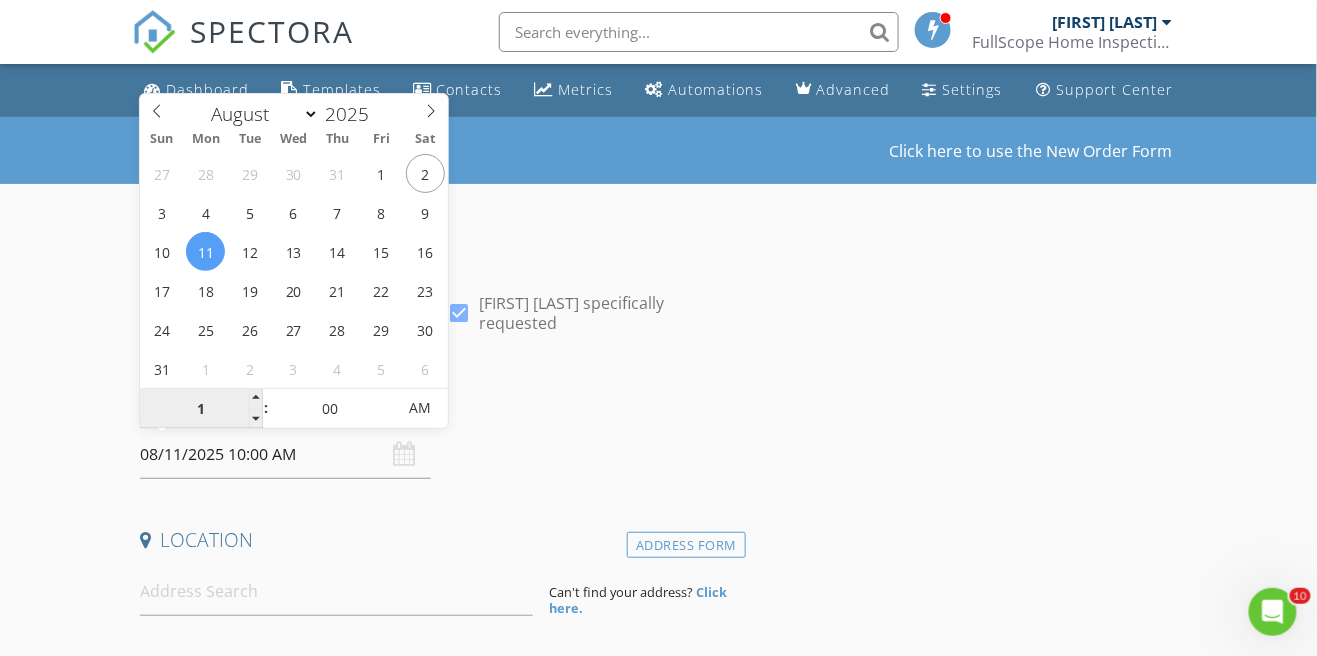 type on "11" 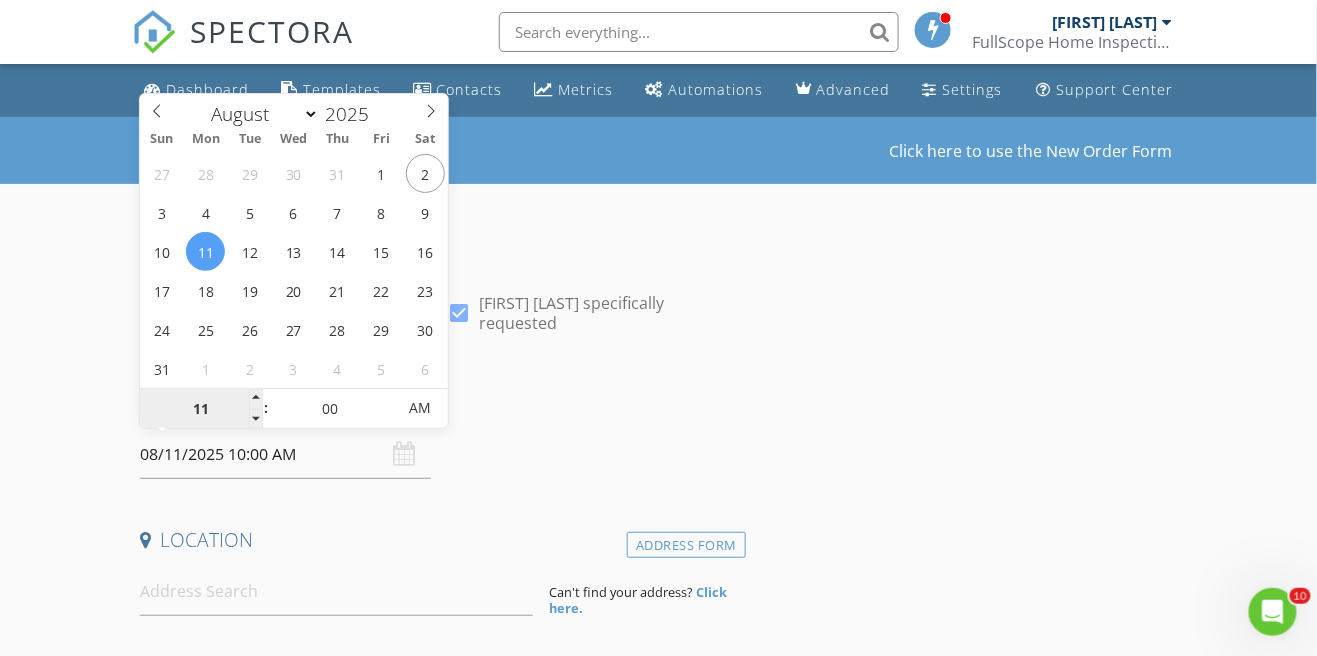 type on "08/11/2025 11:00 AM" 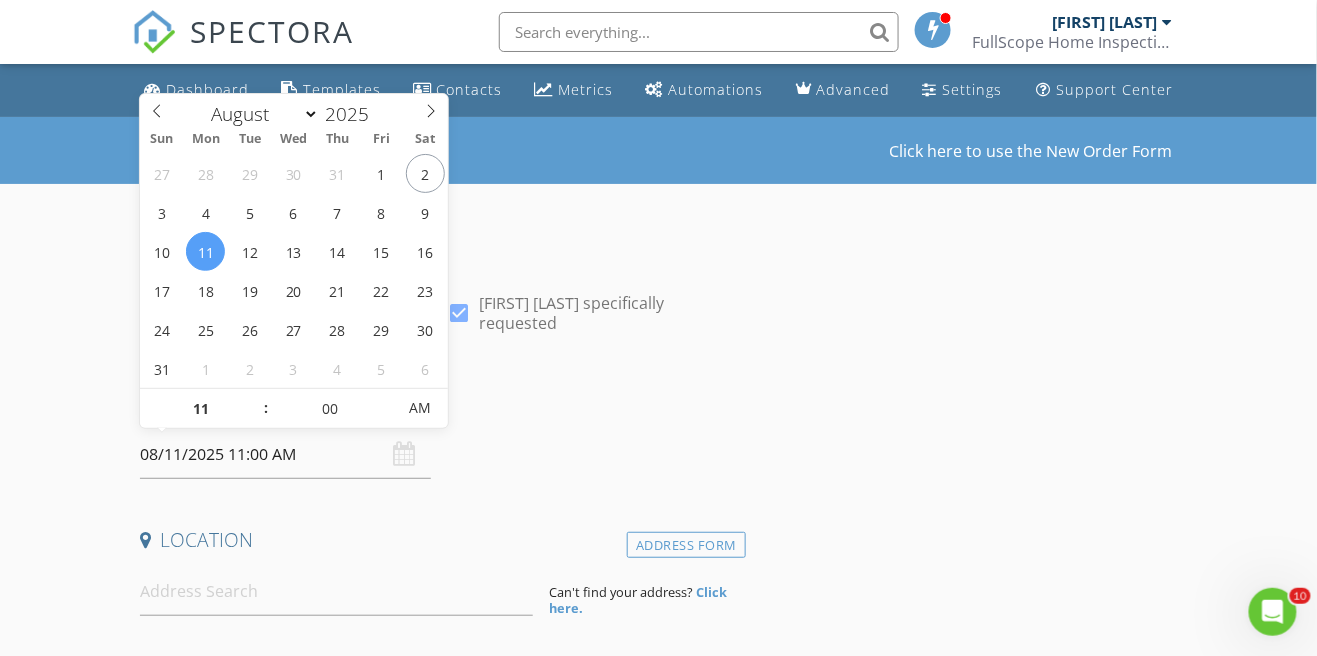 click on "INSPECTOR(S)
check_box   David Ferguson   PRIMARY   David Ferguson arrow_drop_down   check_box David Ferguson specifically requested
Date/Time
08/11/2025 11:00 AM
Location
Address Form       Can't find your address?   Click here.
client
check_box Enable Client CC email for this inspection   Client Search     check_box_outline_blank Client is a Company/Organization     First Name   Last Name   Email   CC Email   Phone           Notes   Private Notes
ADD ADDITIONAL client
SERVICES
check_box_outline_blank   Inspection Fee   check_box_outline_blank   Radon Testing   check_box_outline_blank   New Service   arrow_drop_down     Select Discount Code arrow_drop_down    Charges       TOTAL   $0.00    Duration    No services with durations selected      Templates    No templates selected" at bounding box center [439, 1642] 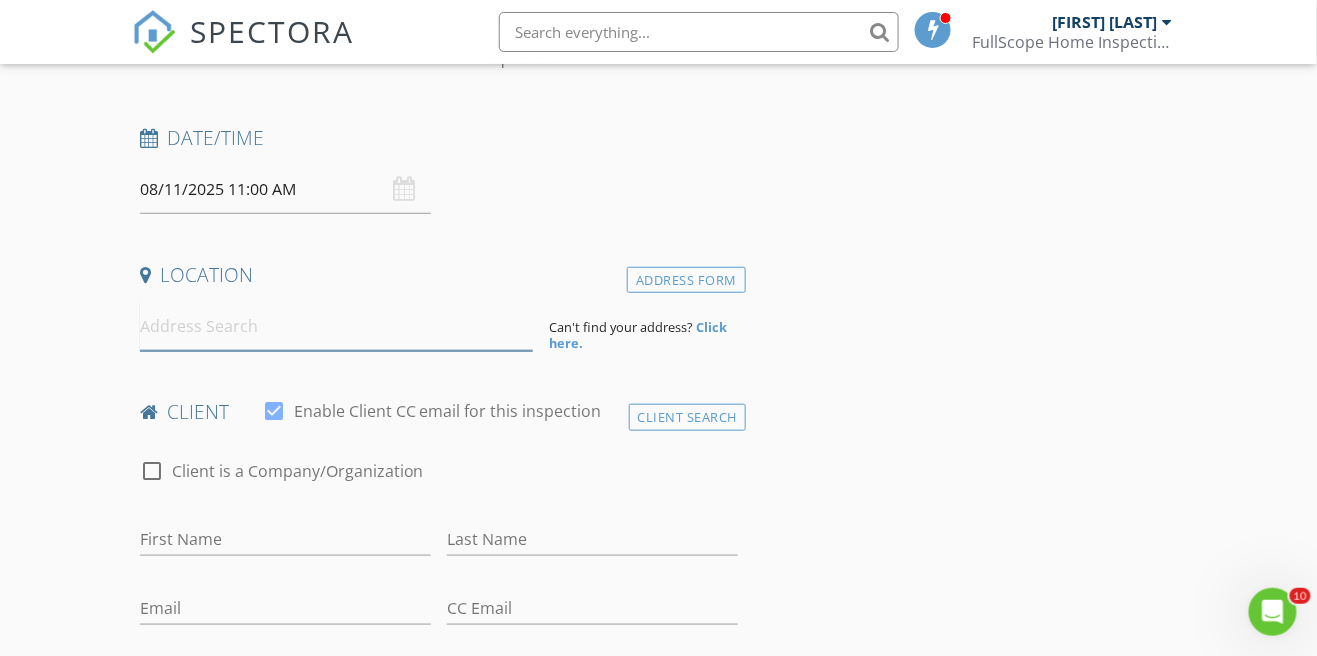 click at bounding box center (337, 326) 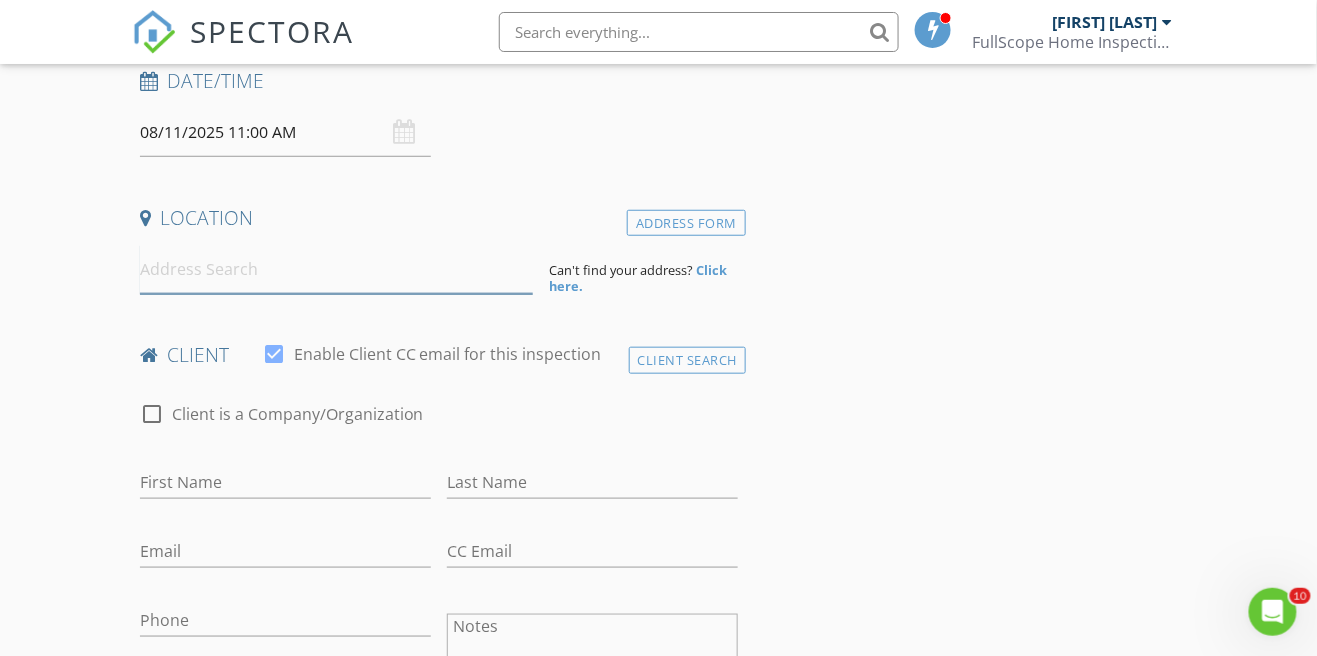 scroll, scrollTop: 361, scrollLeft: 0, axis: vertical 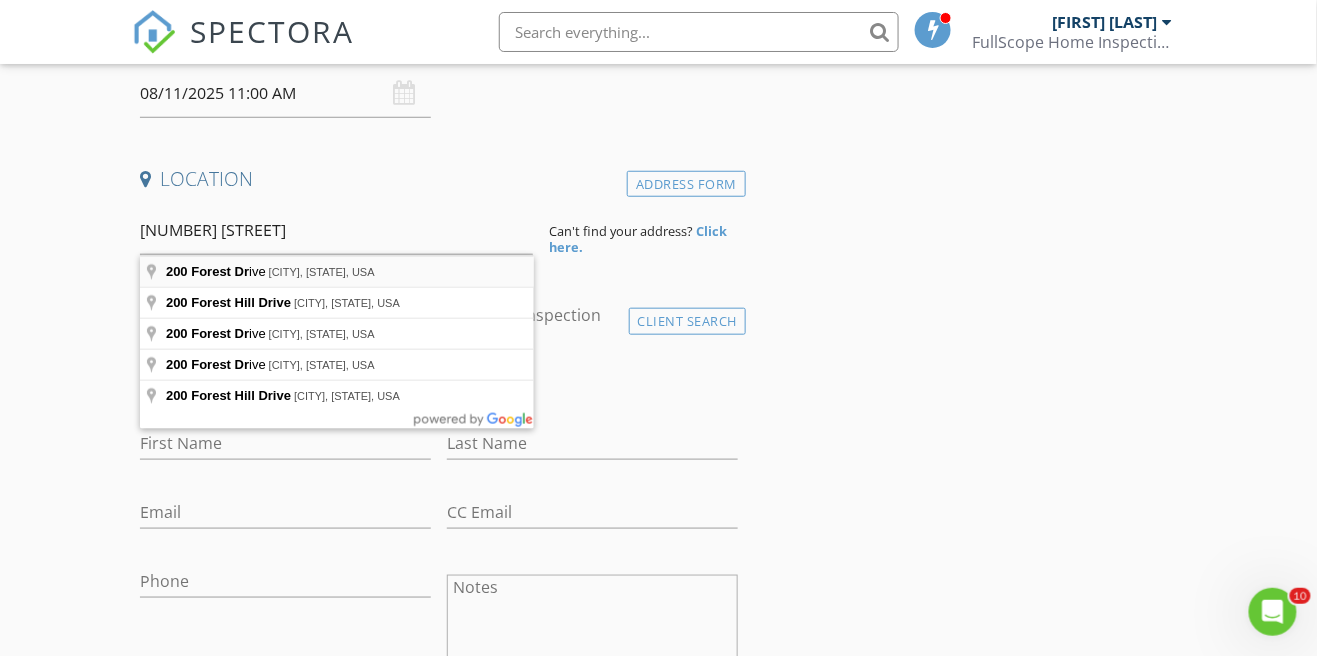 type on "200 Forest Drive, Syracuse, NY, USA" 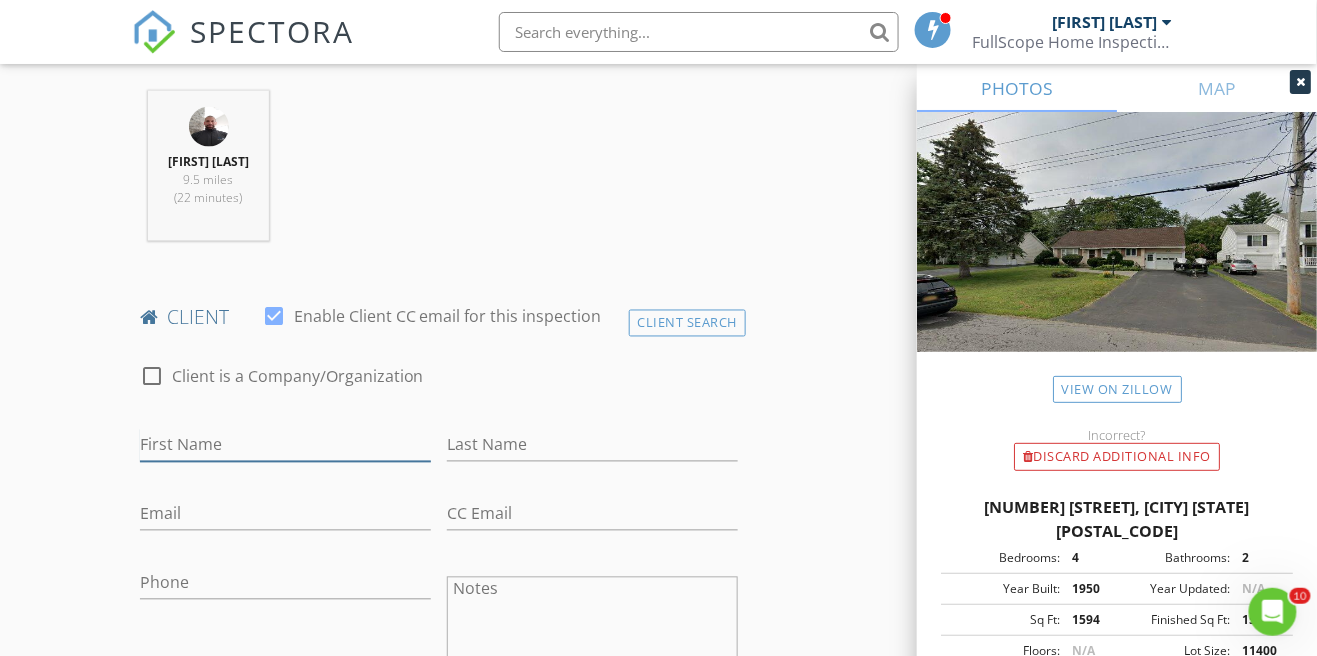 click on "First Name" at bounding box center (285, 445) 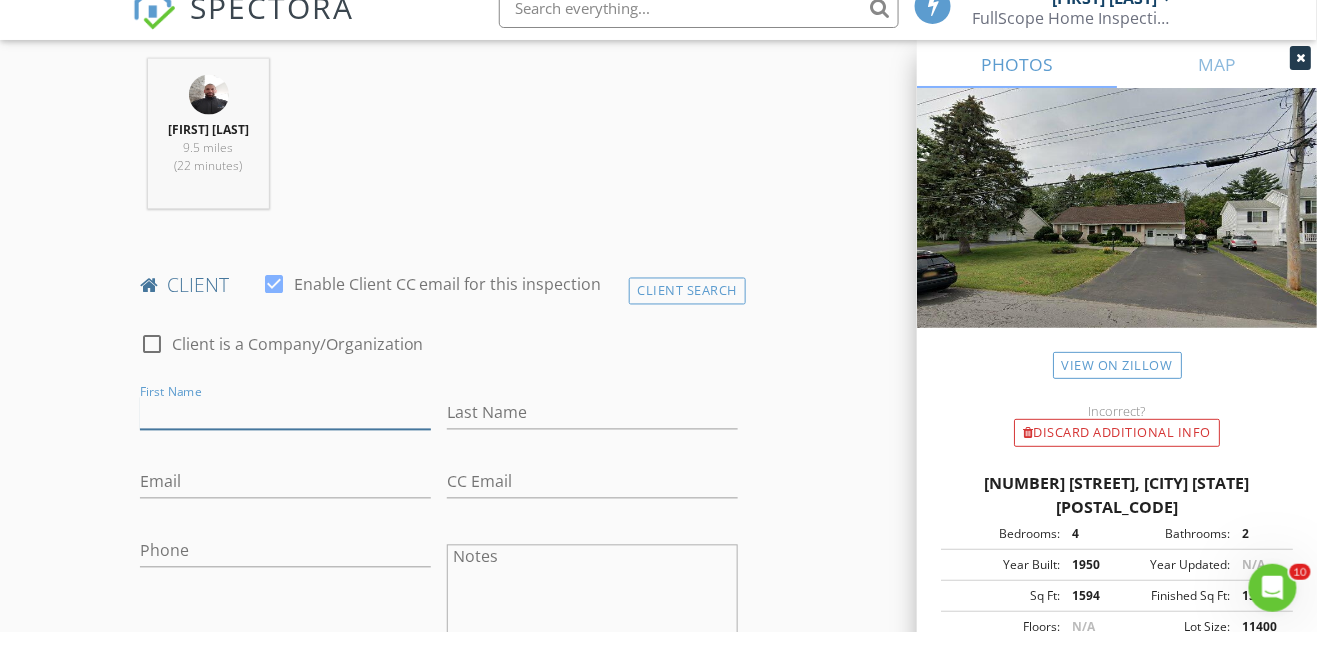 scroll, scrollTop: 816, scrollLeft: 0, axis: vertical 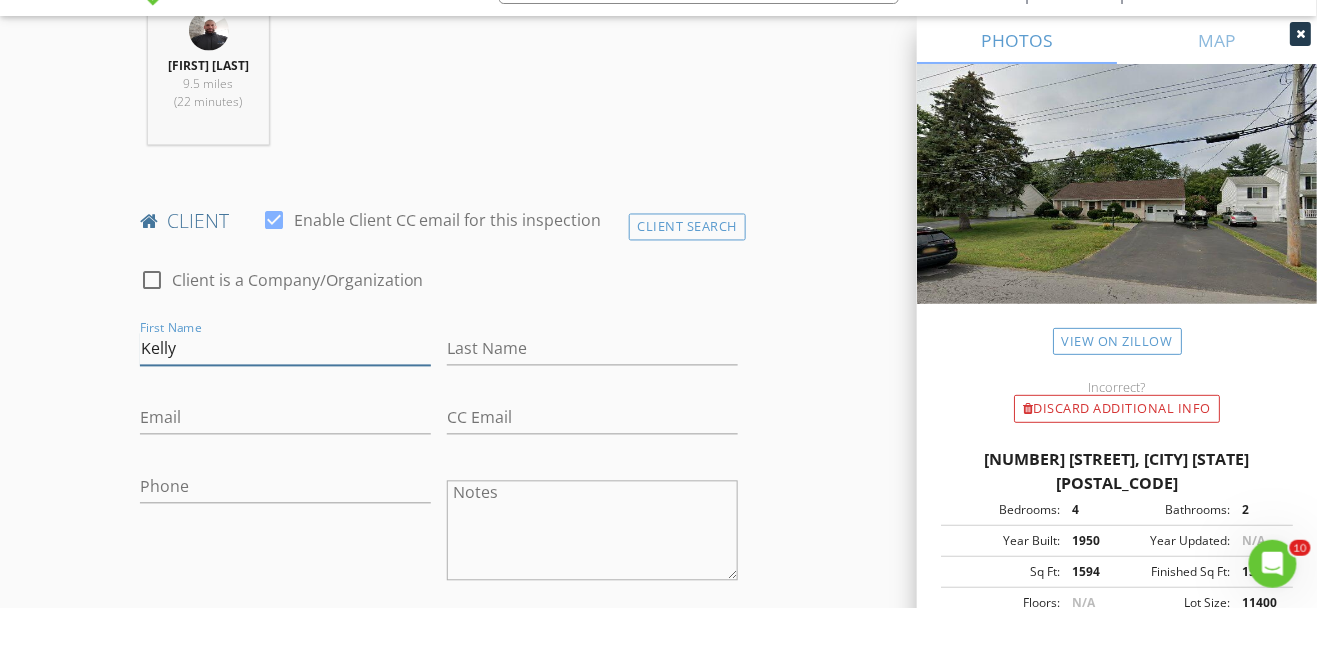type on "Kelly" 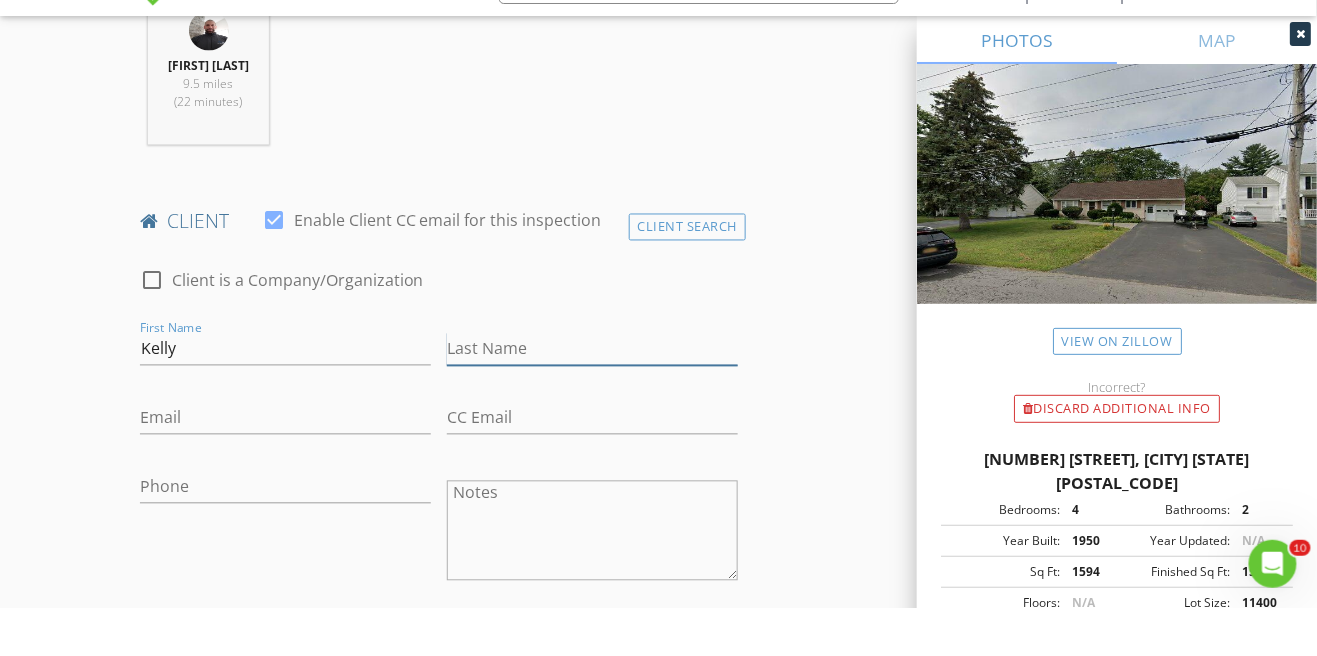 click on "Last Name" at bounding box center (592, 397) 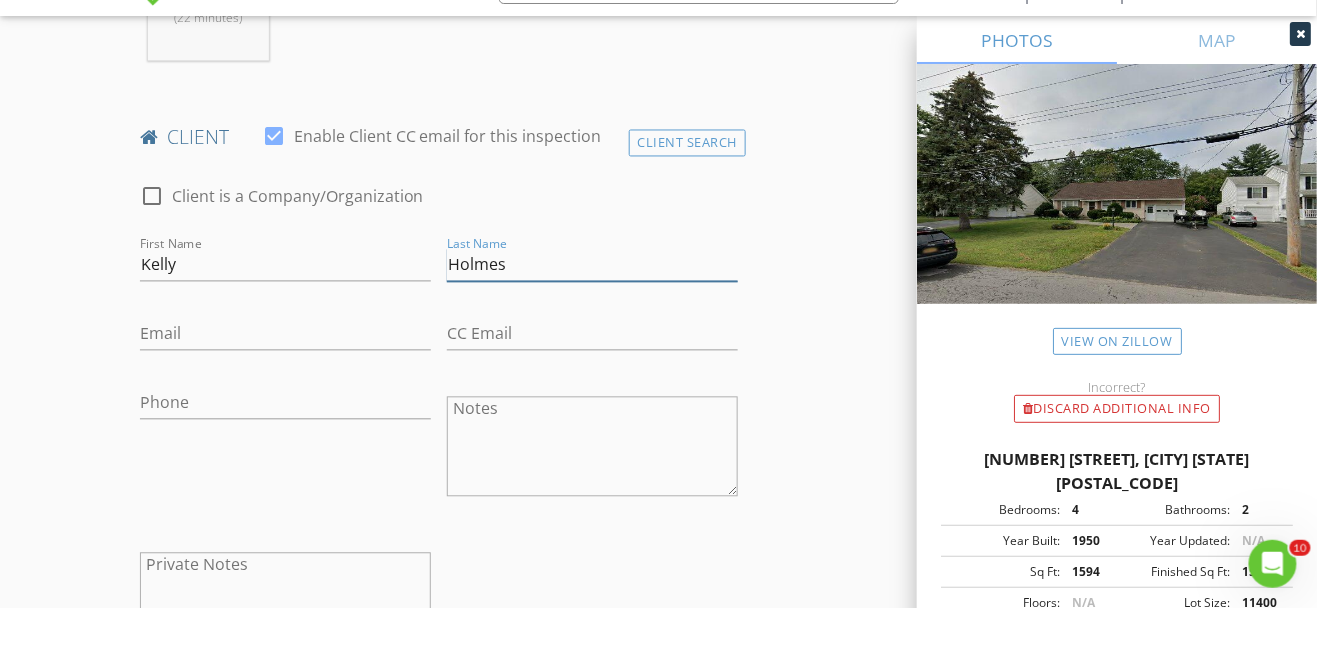 scroll, scrollTop: 902, scrollLeft: 0, axis: vertical 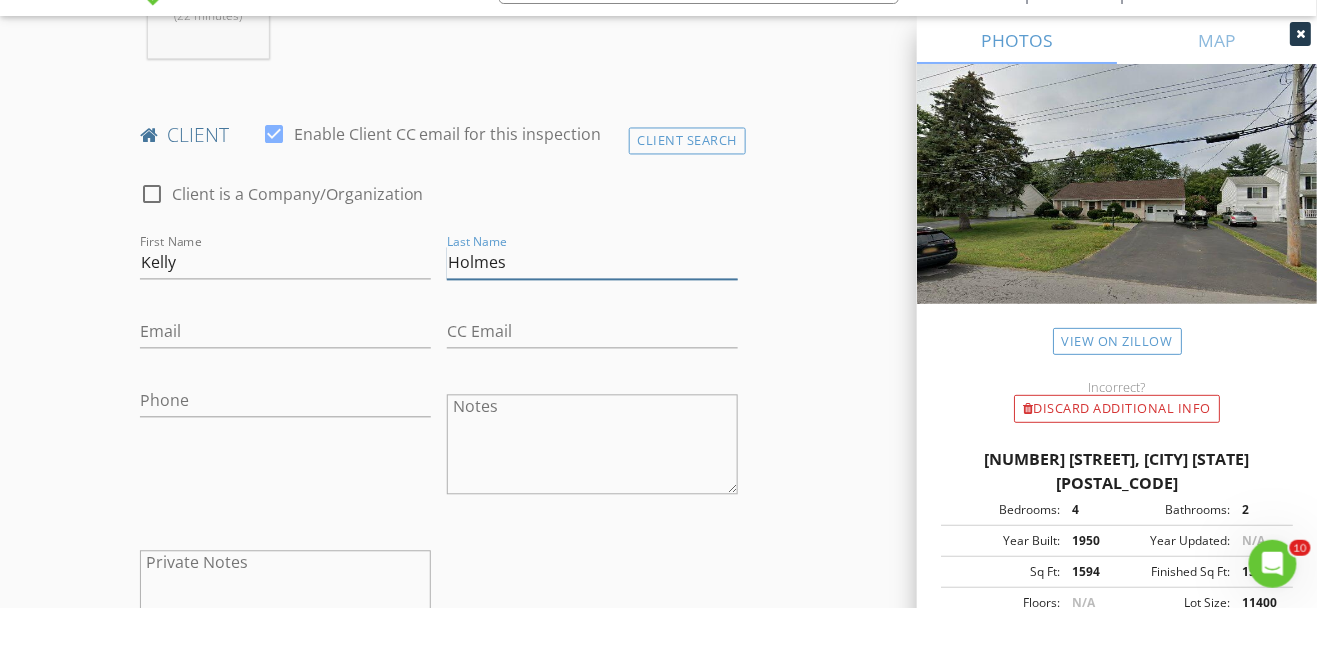 type on "Holmes" 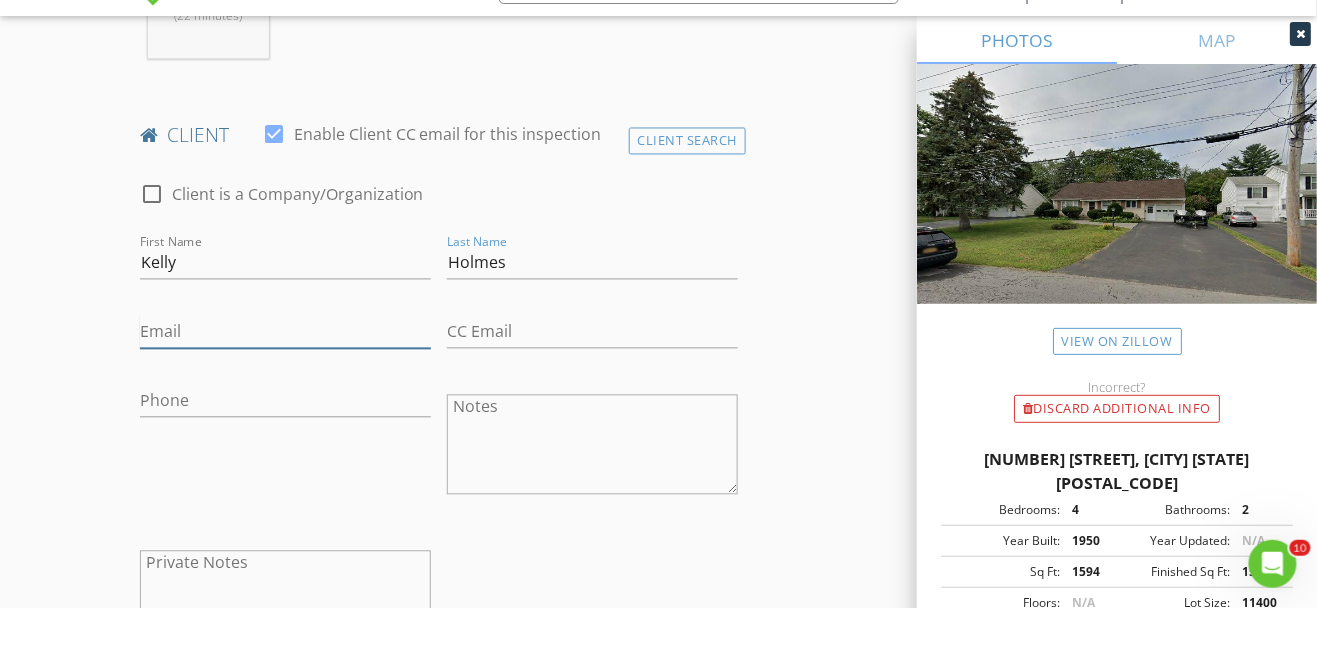 click on "Email" at bounding box center (285, 380) 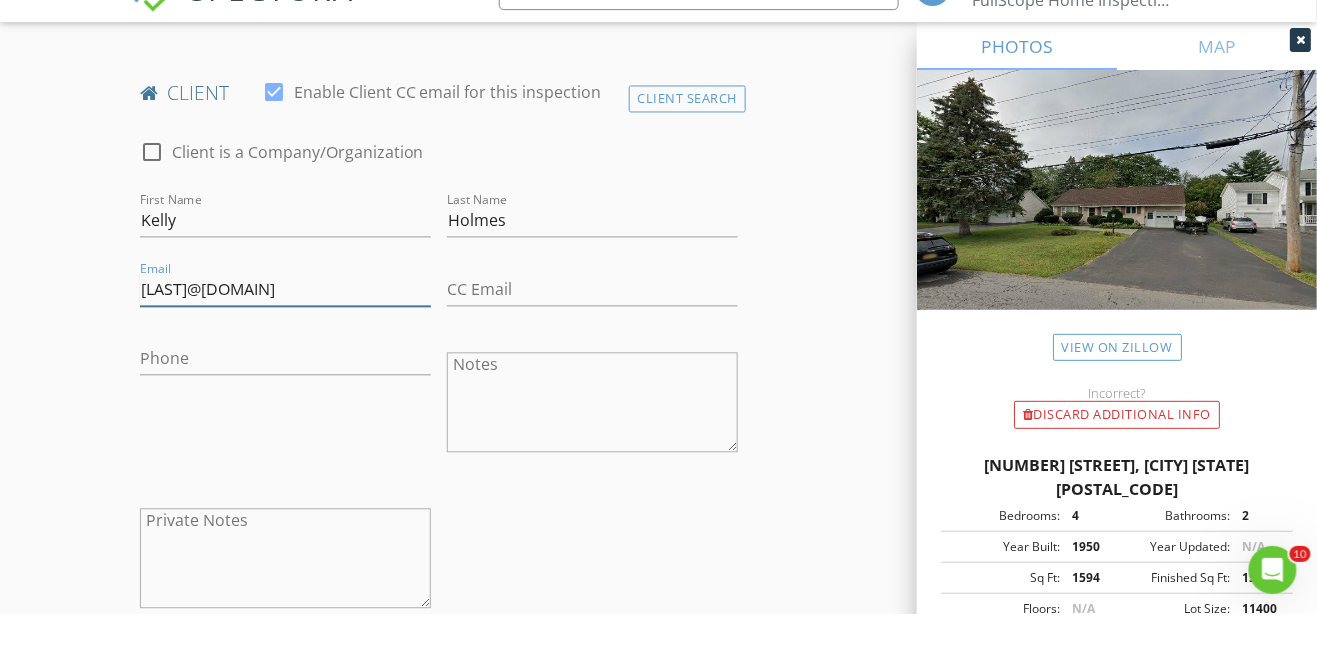 type on "Kholmes6811@gmail.com" 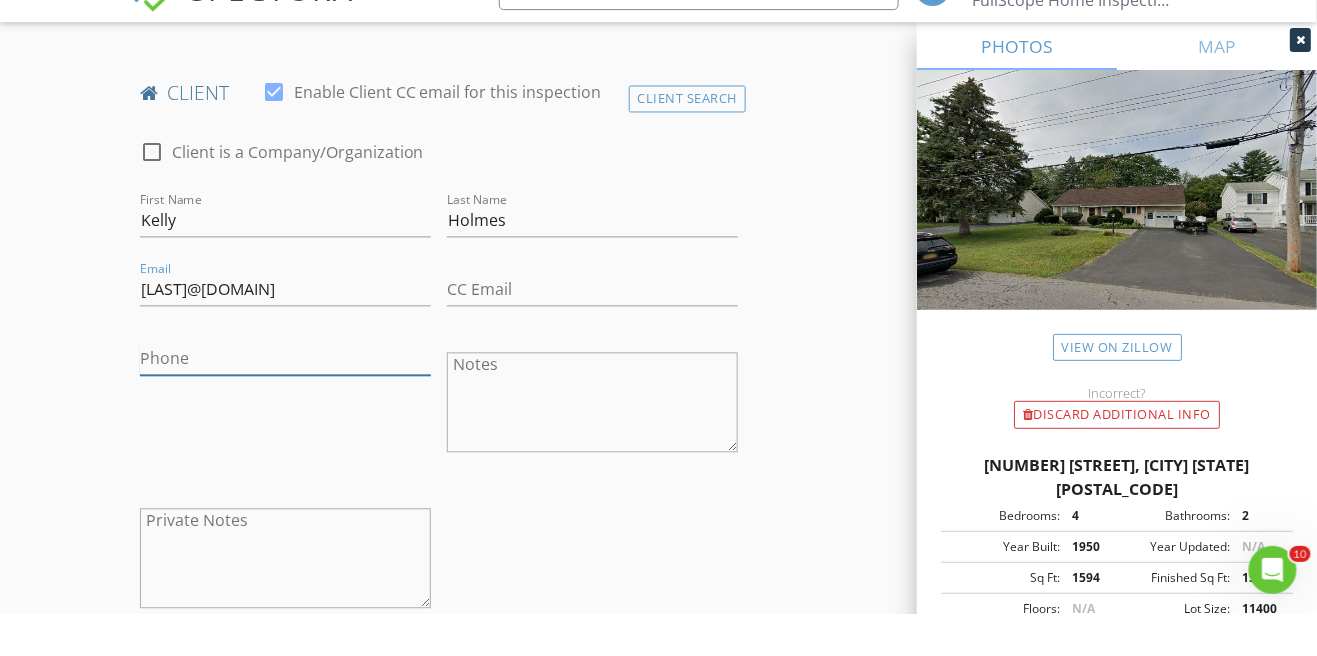 click on "Phone" at bounding box center (285, 400) 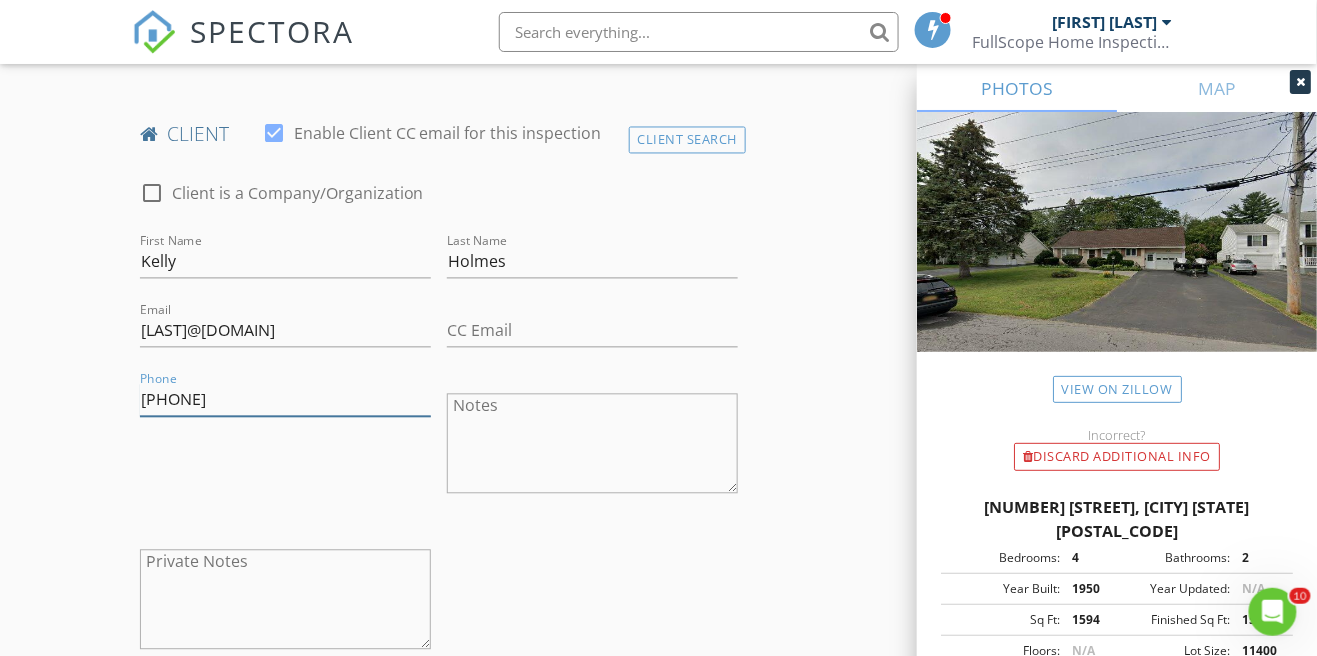 type on "[PHONE]" 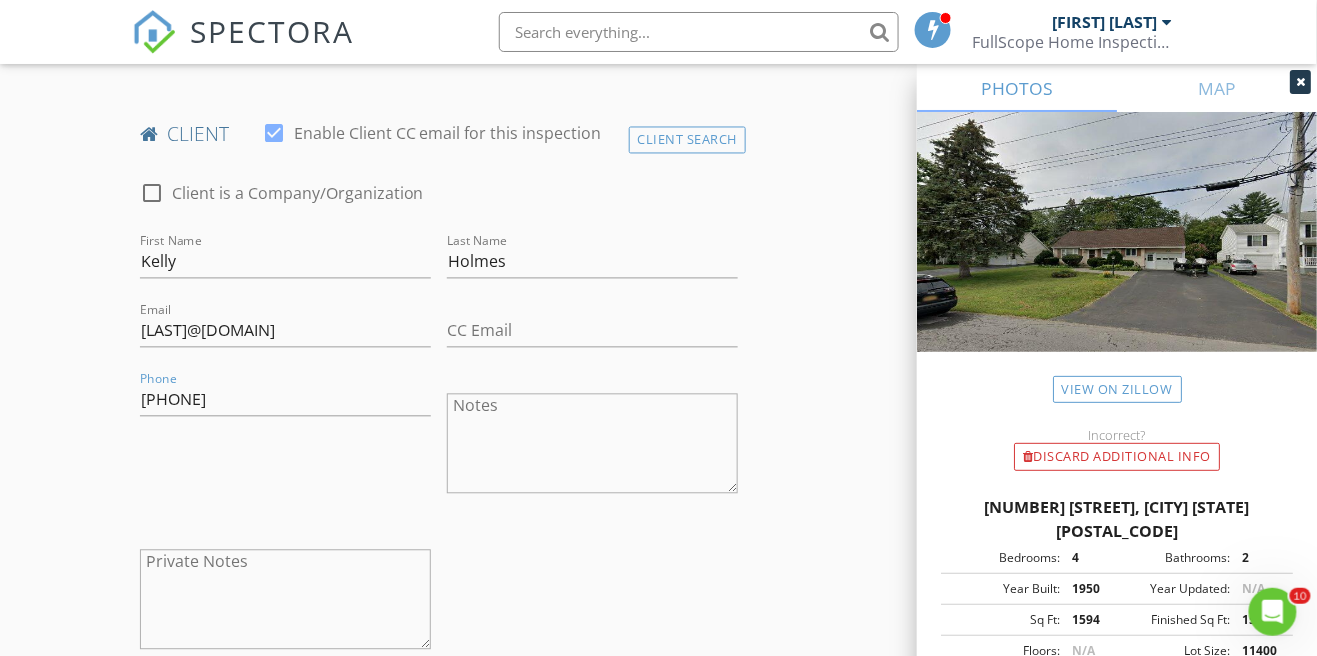 click on "INSPECTOR(S)
check_box   David Ferguson   PRIMARY   David Ferguson arrow_drop_down   check_box David Ferguson specifically requested
Date/Time
08/11/2025 11:00 AM
Location
Address Search       Address 200 Forest Dr   Unit   City Syracuse   State NY   Zip 13212   County Onondaga     Square Feet 1594   Year Built 1950   Foundation arrow_drop_down     David Ferguson     9.5 miles     (22 minutes)
client
check_box Enable Client CC email for this inspection   Client Search     check_box_outline_blank Client is a Company/Organization     First Name Kelly   Last Name Holmes   Email Kholmes6811@gmail.com   CC Email   Phone 585-703-4480           Notes   Private Notes
ADD ADDITIONAL client
SERVICES
check_box_outline_blank   Inspection Fee   check_box_outline_blank   Radon Testing" at bounding box center [659, 954] 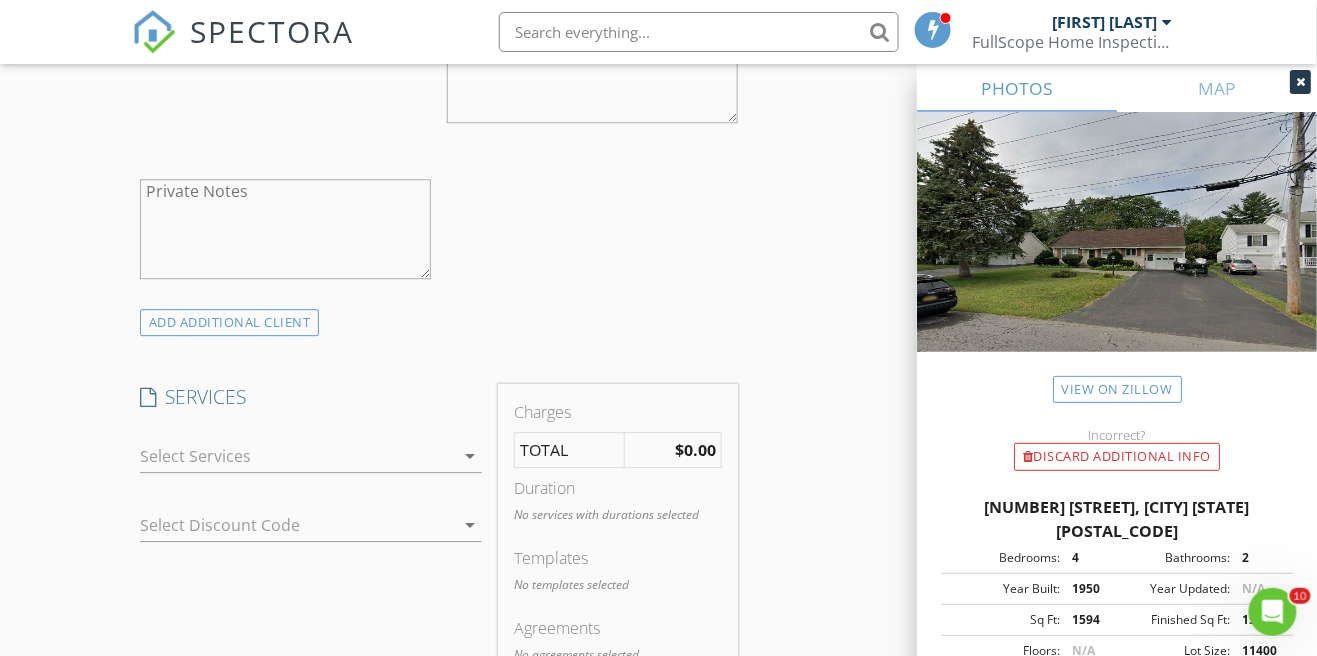 scroll, scrollTop: 1344, scrollLeft: 0, axis: vertical 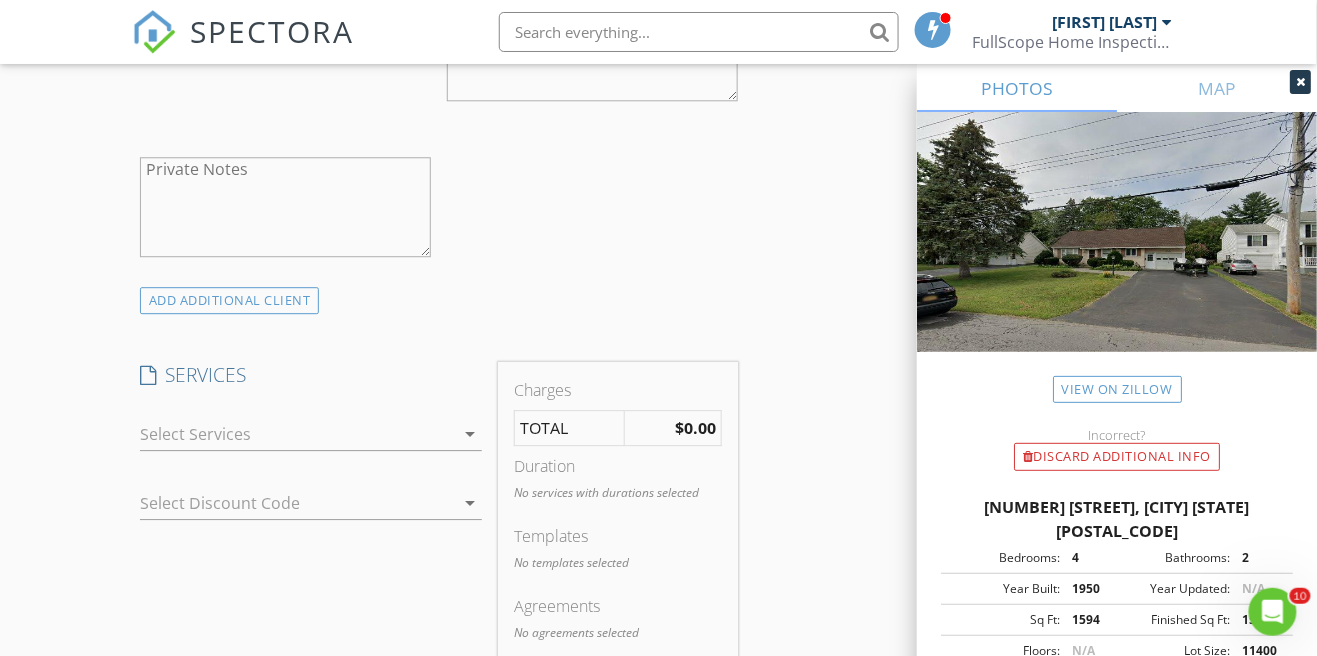 click on "arrow_drop_down" at bounding box center (470, 434) 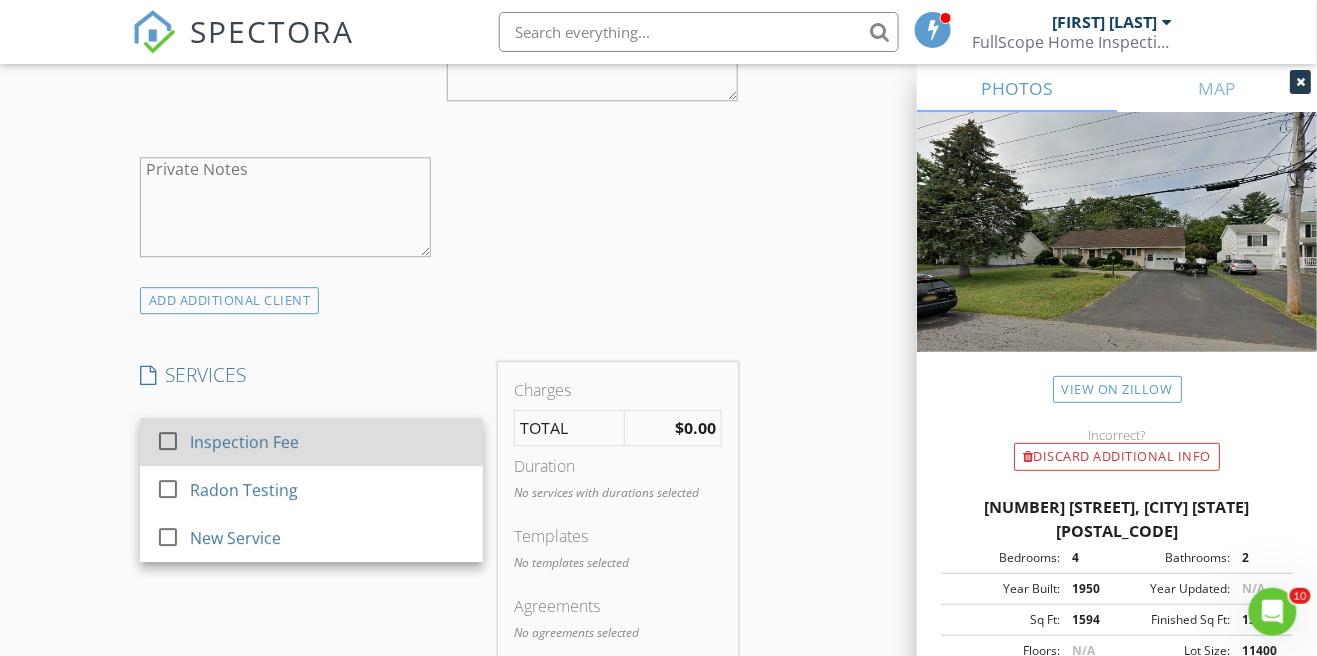 click on "Inspection Fee" at bounding box center (328, 442) 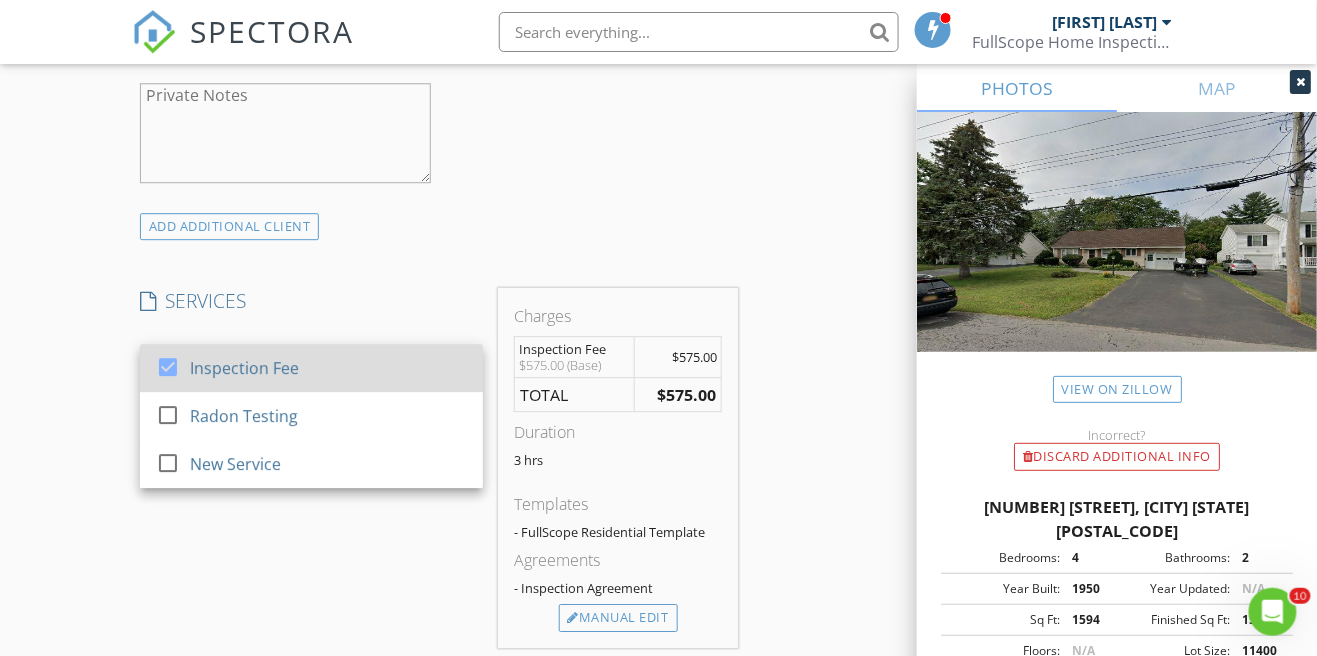scroll, scrollTop: 1422, scrollLeft: 0, axis: vertical 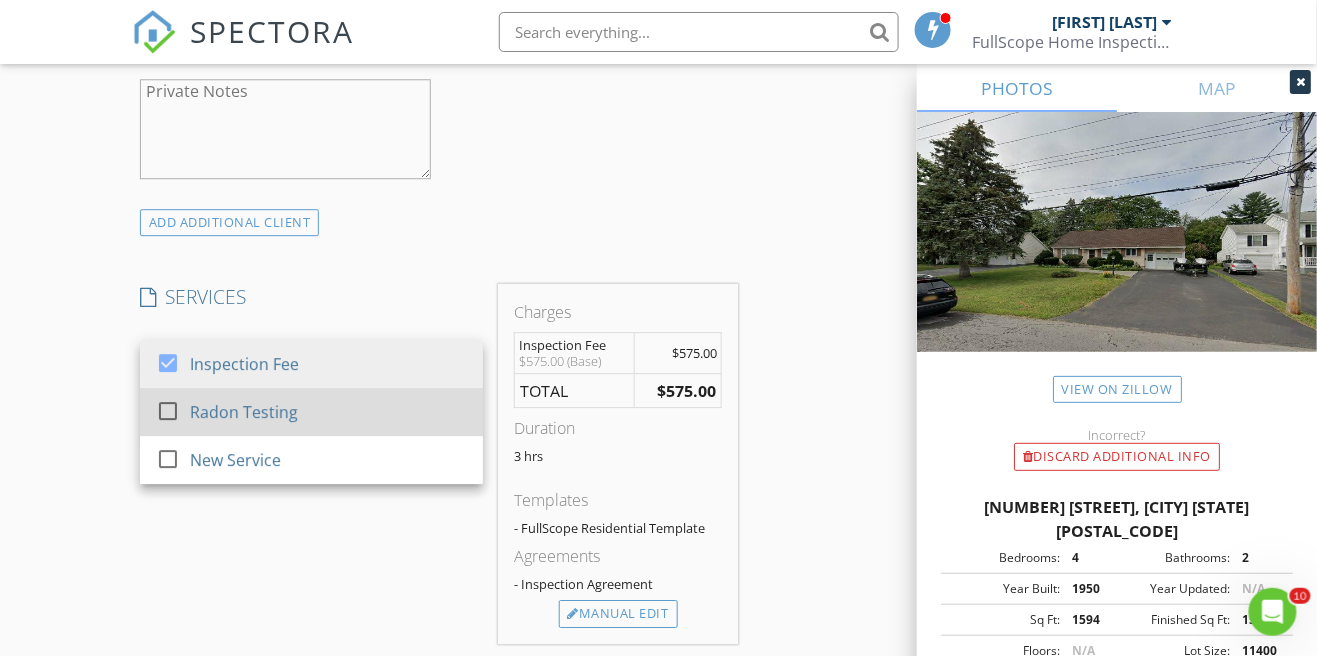 click on "Radon Testing" at bounding box center (328, 412) 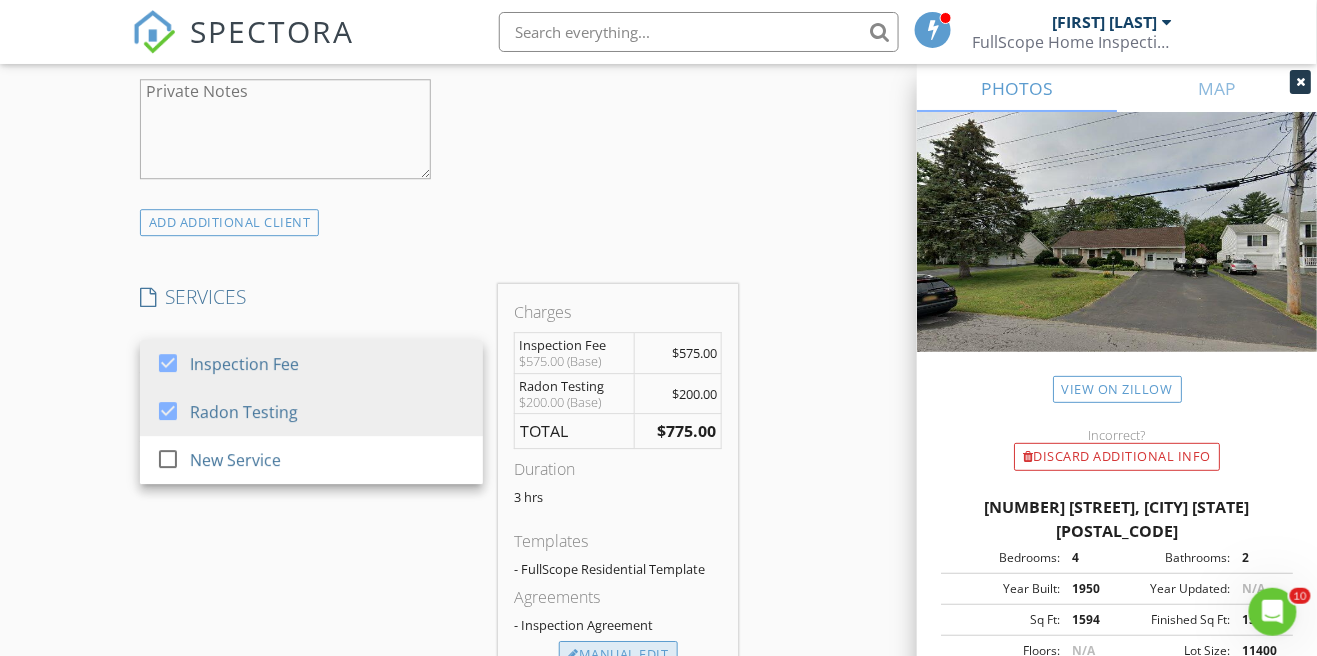 click on "Manual Edit" at bounding box center [618, 655] 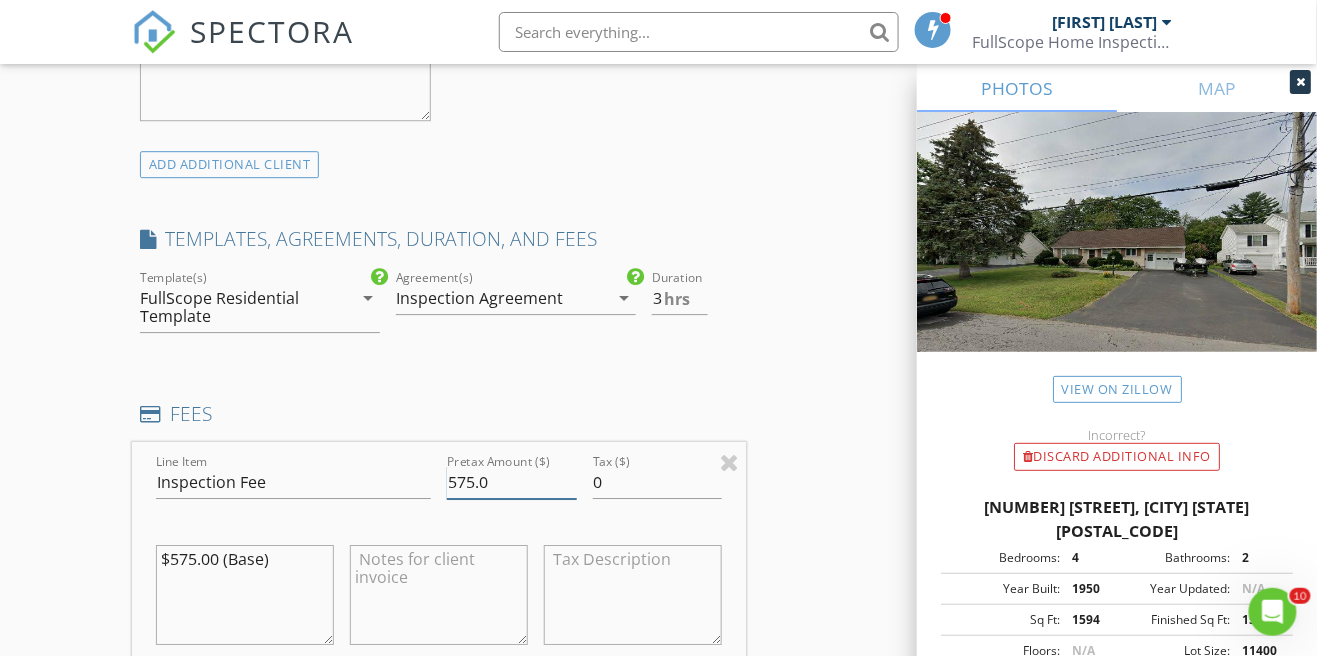 click on "575.0" at bounding box center [512, 482] 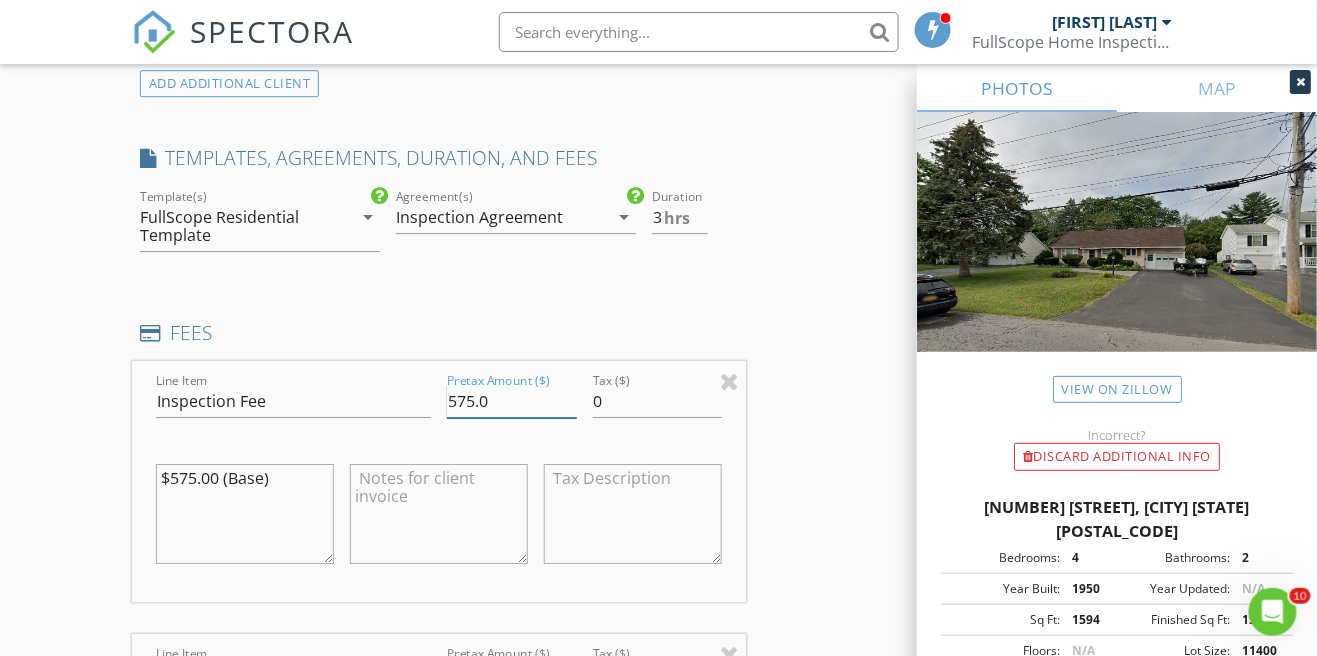 scroll, scrollTop: 1576, scrollLeft: 0, axis: vertical 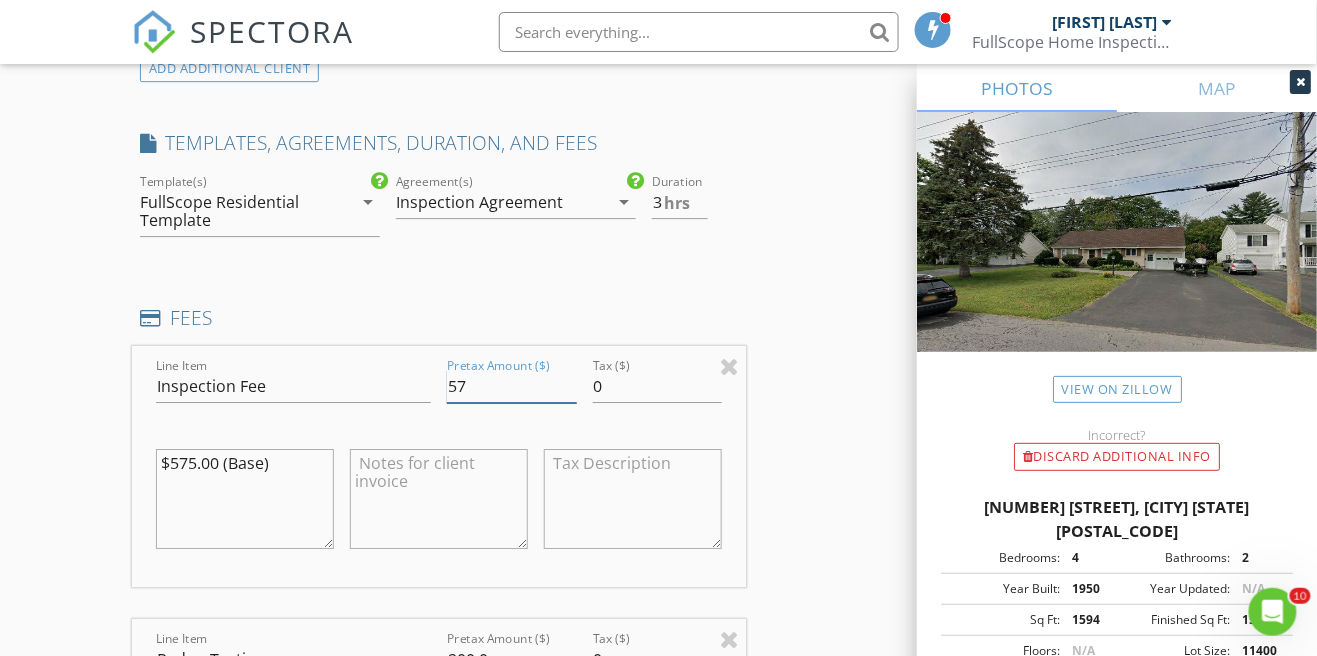 type on "5" 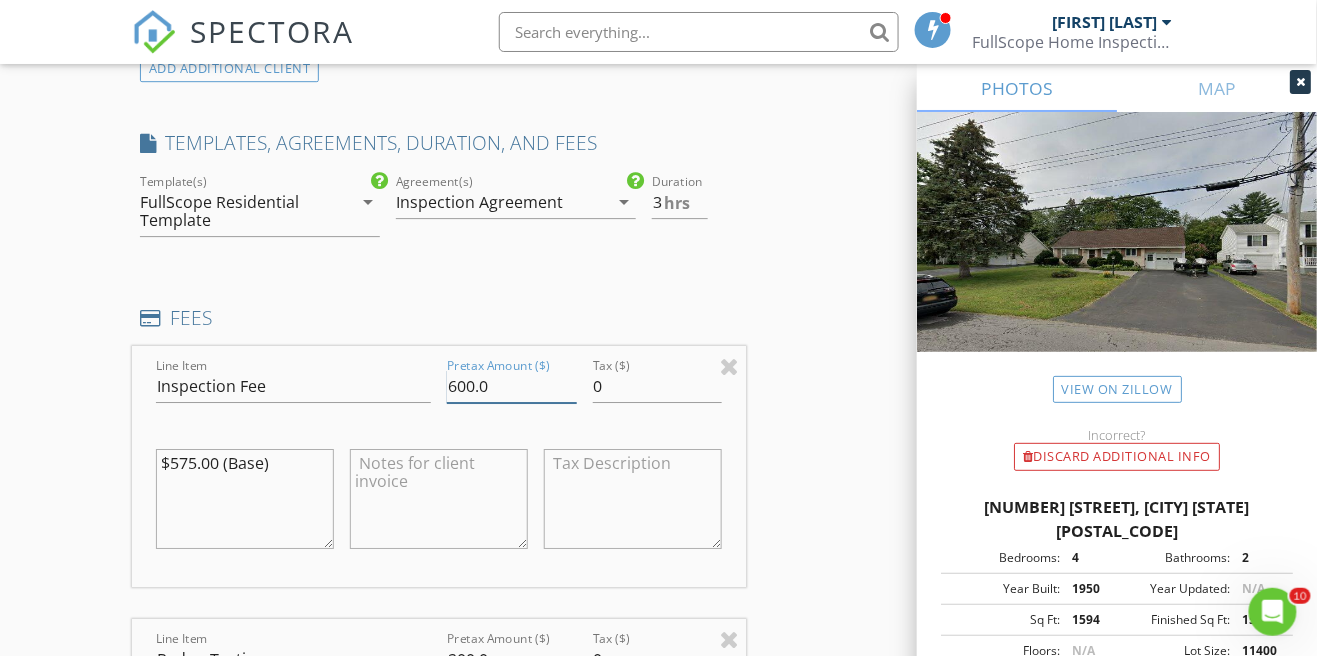 type on "600.0" 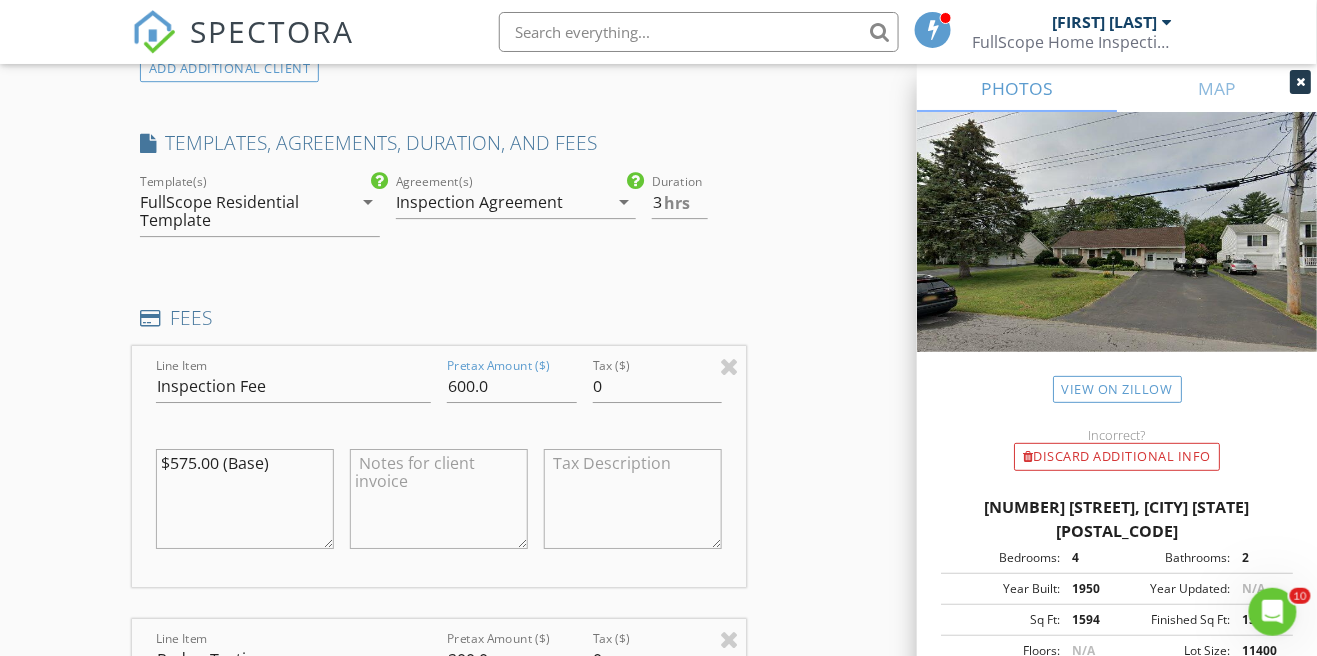 click on "INSPECTOR(S)
check_box   David Ferguson   PRIMARY   David Ferguson arrow_drop_down   check_box David Ferguson specifically requested
Date/Time
08/11/2025 11:00 AM
Location
Address Search       Address 200 Forest Dr   Unit   City Syracuse   State NY   Zip 13212   County Onondaga     Square Feet 1594   Year Built 1950   Foundation arrow_drop_down     David Ferguson     9.5 miles     (22 minutes)
client
check_box Enable Client CC email for this inspection   Client Search     check_box_outline_blank Client is a Company/Organization     First Name Kelly   Last Name Holmes   Email Kholmes6811@gmail.com   CC Email   Phone 585-703-4480           Notes   Private Notes
ADD ADDITIONAL client
SERVICES
check_box   Inspection Fee   check_box   Radon Testing   check_box_outline_blank" at bounding box center (659, 584) 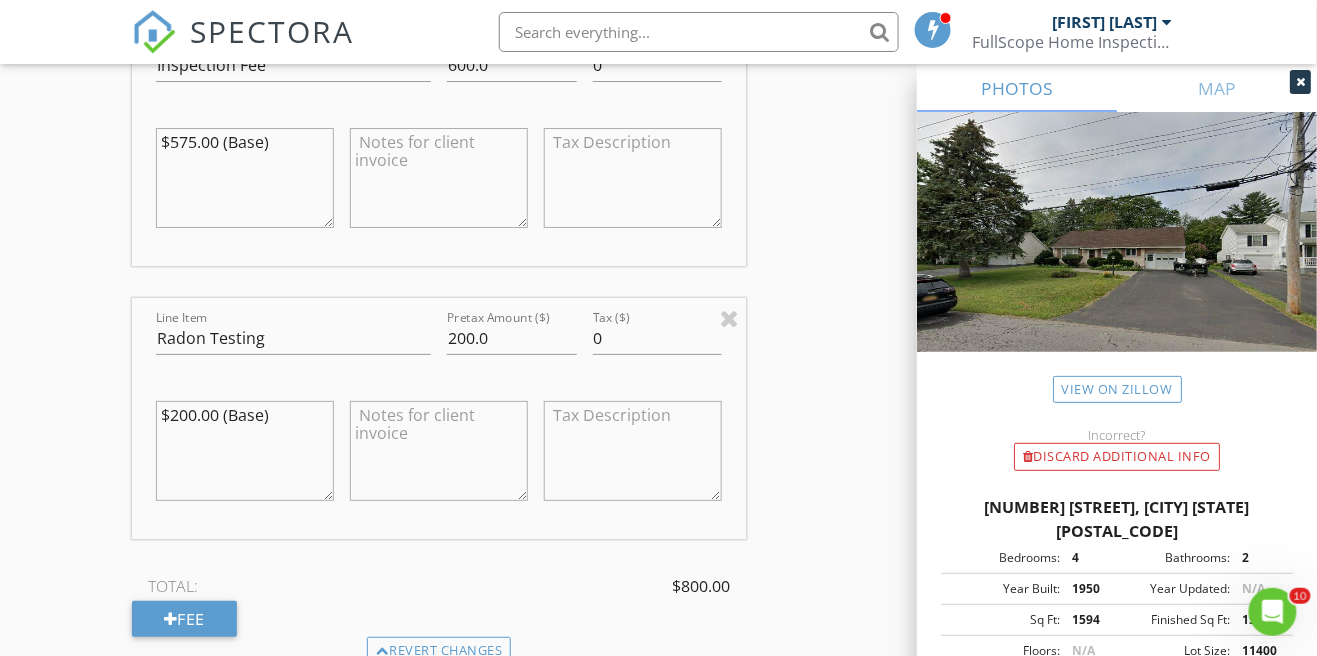 scroll, scrollTop: 1904, scrollLeft: 0, axis: vertical 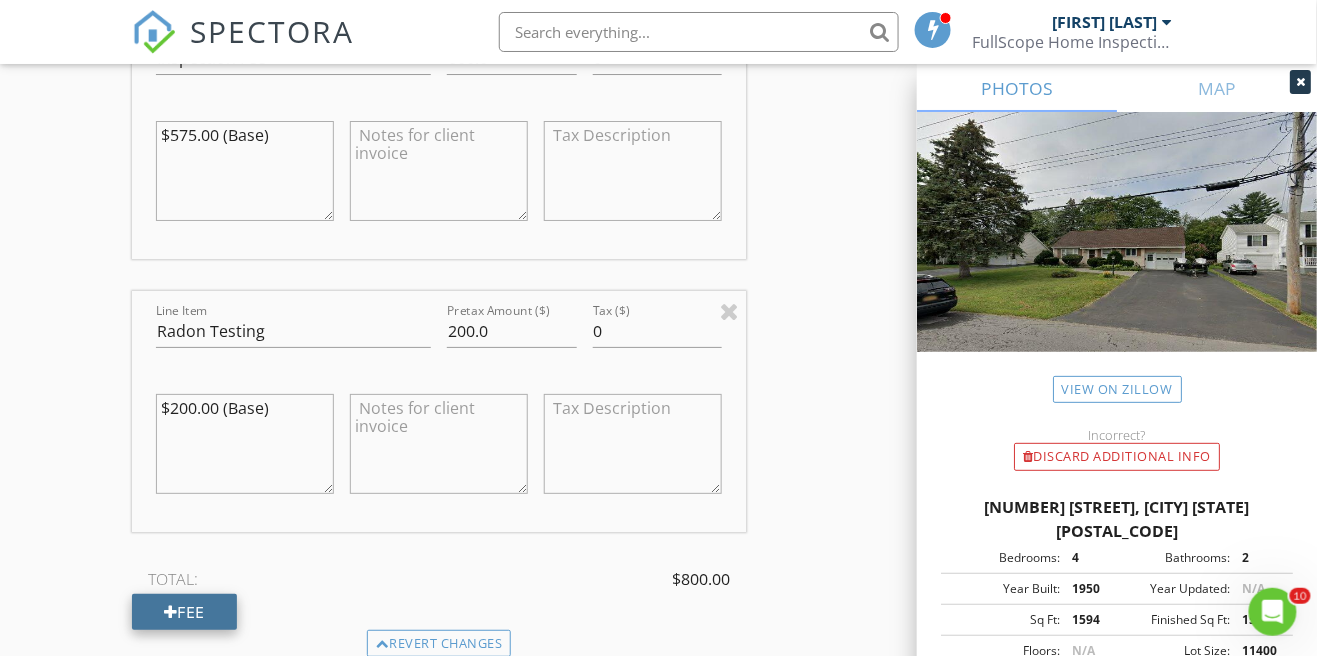 click on "Fee" at bounding box center (184, 612) 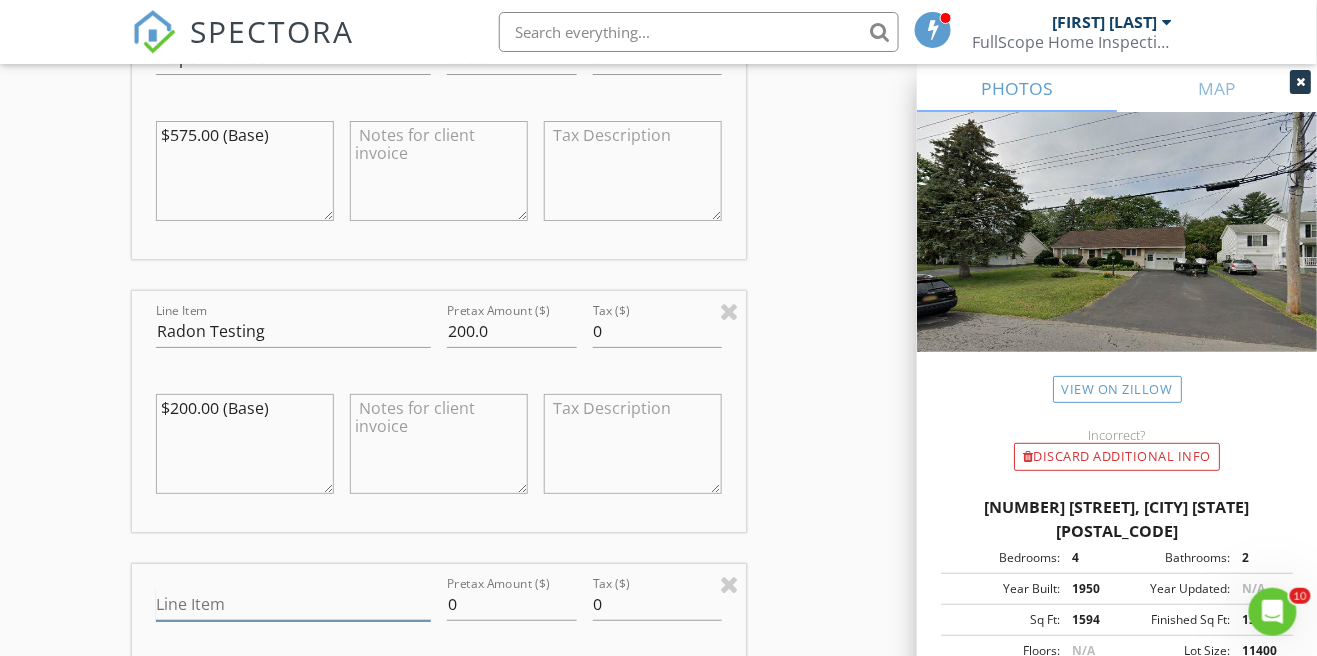 click on "Line Item" at bounding box center (293, 604) 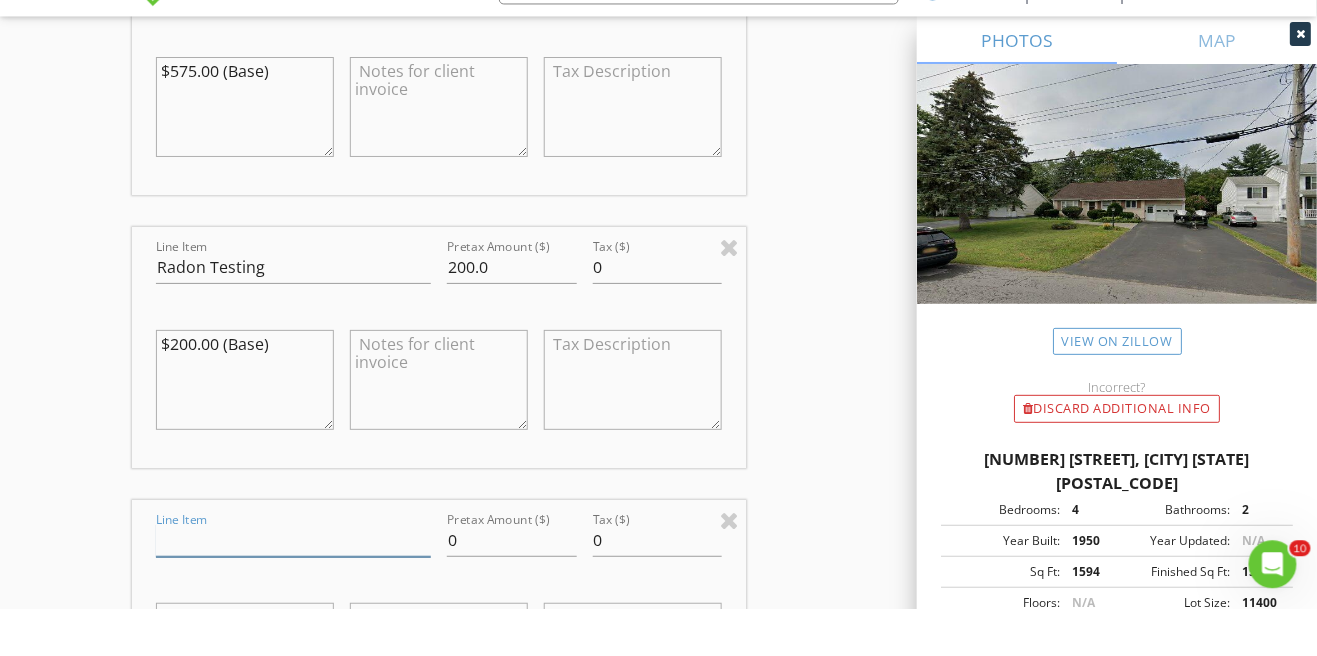 scroll, scrollTop: 1952, scrollLeft: 0, axis: vertical 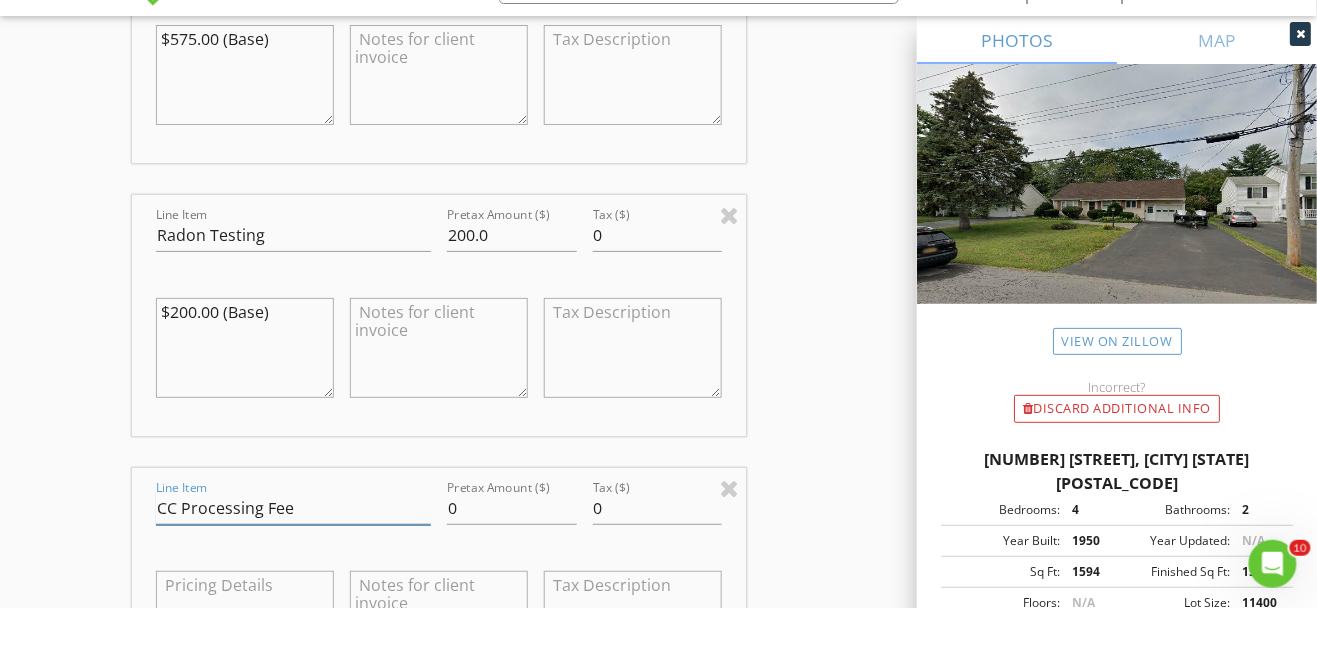 type on "CC Processing Fee" 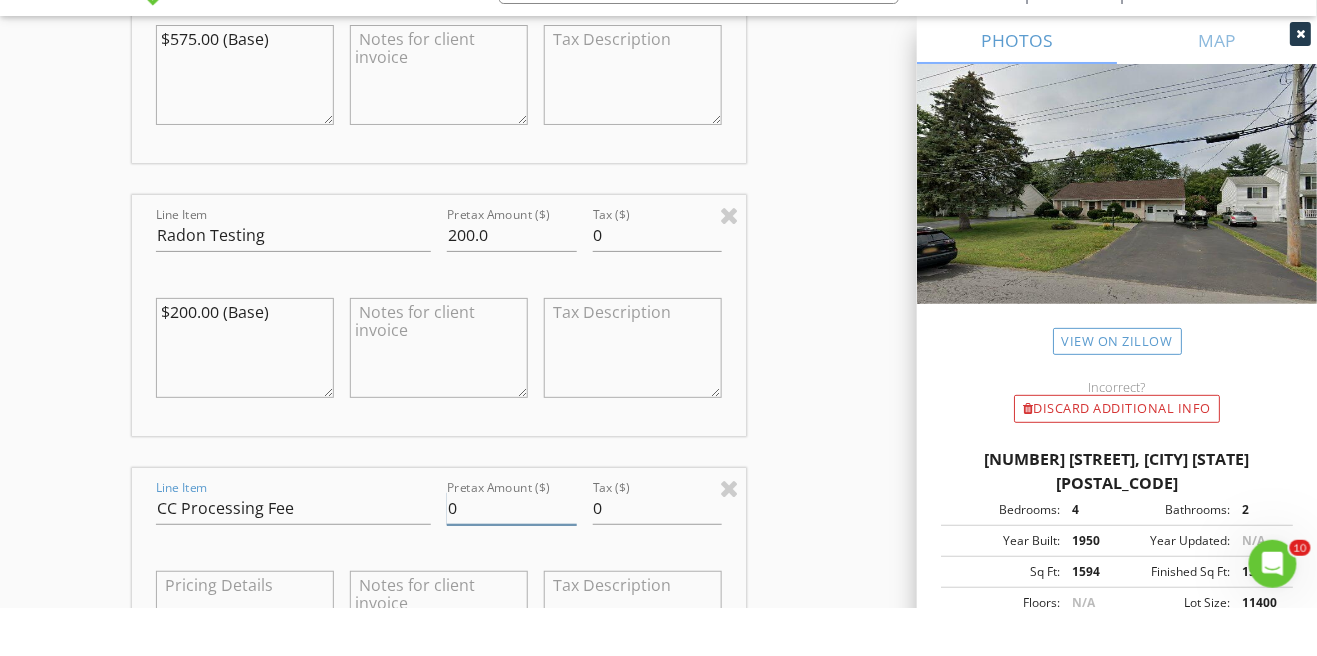 click on "0" at bounding box center (512, 556) 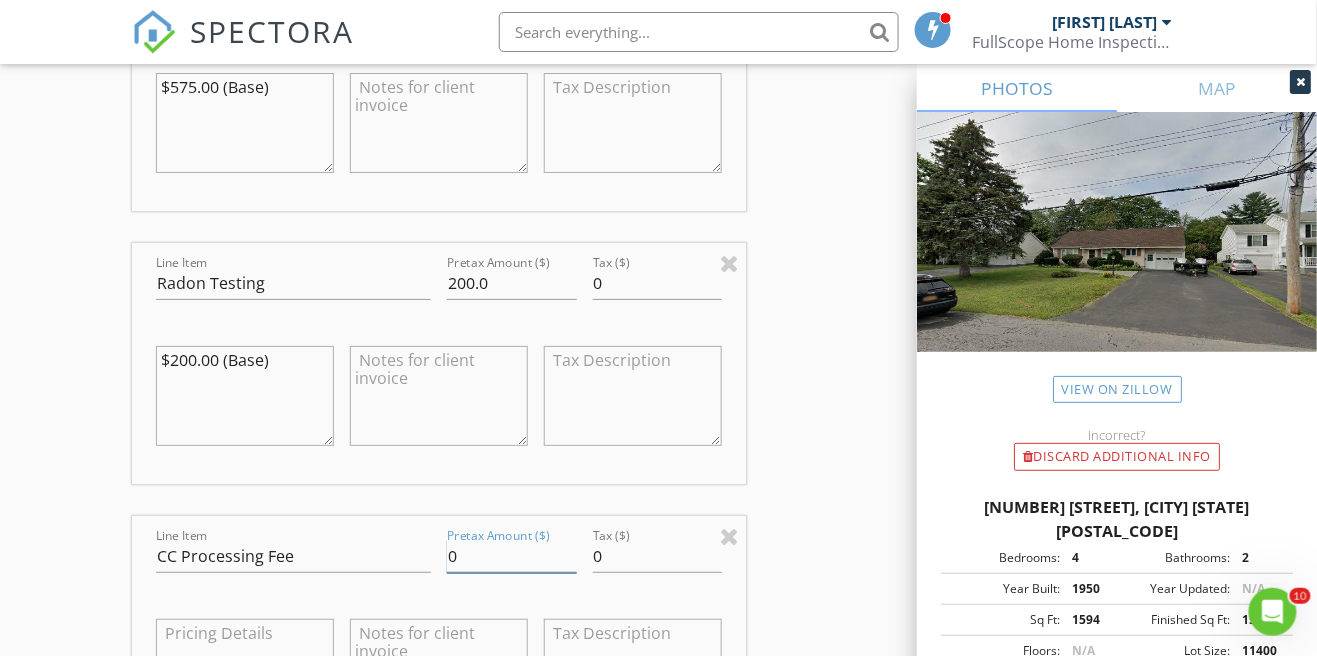 type on "28.0" 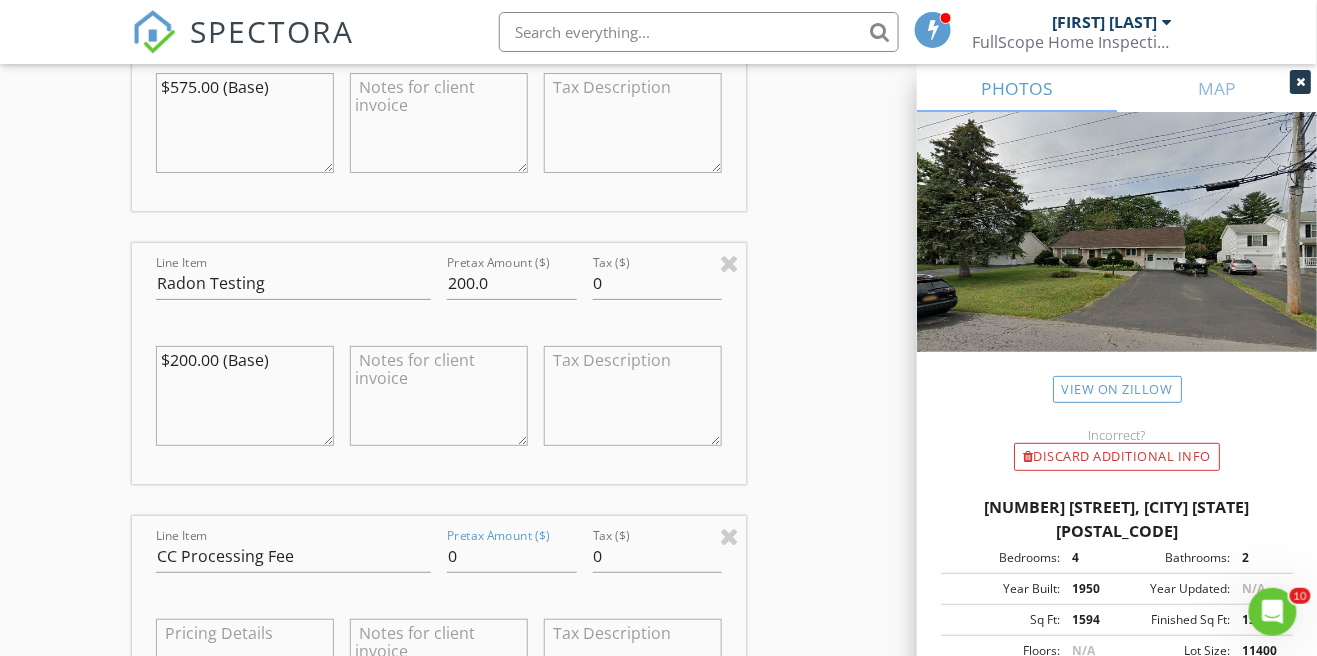 click on "INSPECTOR(S)
check_box   David Ferguson   PRIMARY   David Ferguson arrow_drop_down   check_box David Ferguson specifically requested
Date/Time
08/11/2025 11:00 AM
Location
Address Search       Address 200 Forest Dr   Unit   City Syracuse   State NY   Zip 13212   County Onondaga     Square Feet 1594   Year Built 1950   Foundation arrow_drop_down     David Ferguson     9.5 miles     (22 minutes)
client
check_box Enable Client CC email for this inspection   Client Search     check_box_outline_blank Client is a Company/Organization     First Name Kelly   Last Name Holmes   Email Kholmes6811@gmail.com   CC Email   Phone 585-703-4480           Notes   Private Notes
ADD ADDITIONAL client
SERVICES
check_box   Inspection Fee   check_box   Radon Testing   check_box_outline_blank" at bounding box center (659, 344) 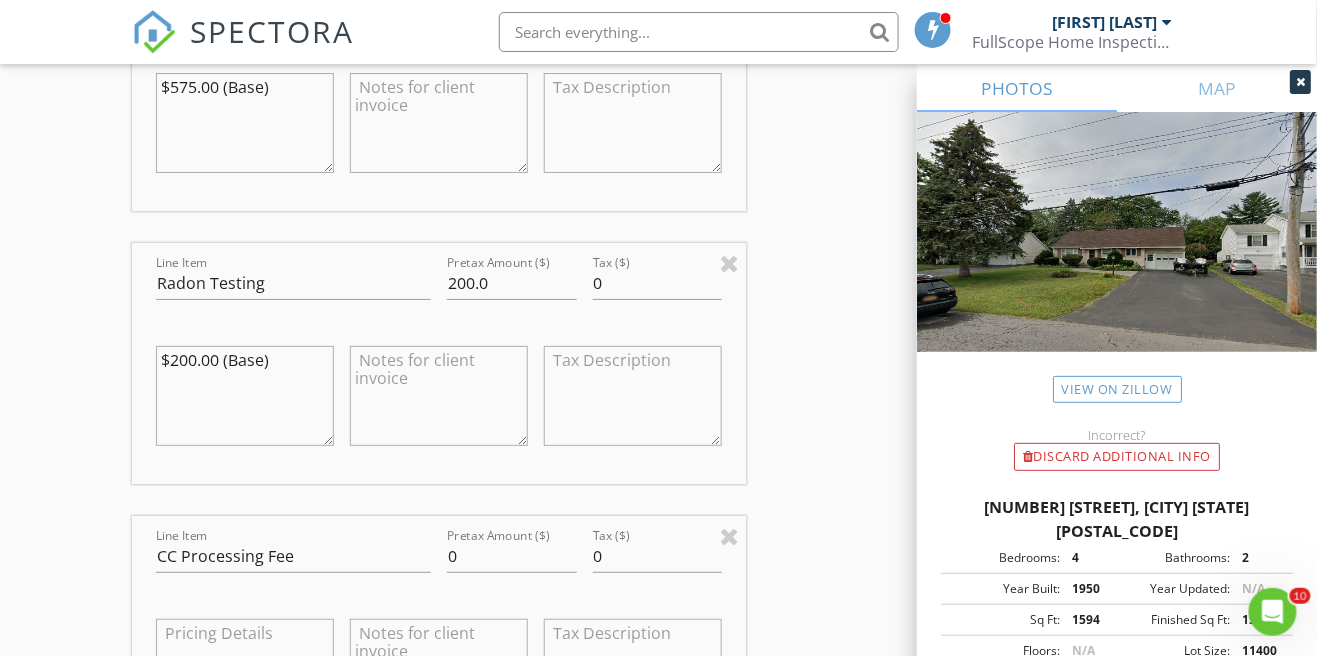 click on "INSPECTOR(S)
check_box   David Ferguson   PRIMARY   David Ferguson arrow_drop_down   check_box David Ferguson specifically requested
Date/Time
08/11/2025 11:00 AM
Location
Address Search       Address 200 Forest Dr   Unit   City Syracuse   State NY   Zip 13212   County Onondaga     Square Feet 1594   Year Built 1950   Foundation arrow_drop_down     David Ferguson     9.5 miles     (22 minutes)
client
check_box Enable Client CC email for this inspection   Client Search     check_box_outline_blank Client is a Company/Organization     First Name Kelly   Last Name Holmes   Email Kholmes6811@gmail.com   CC Email   Phone 585-703-4480           Notes   Private Notes
ADD ADDITIONAL client
SERVICES
check_box   Inspection Fee   check_box   Radon Testing   check_box_outline_blank" at bounding box center [659, 344] 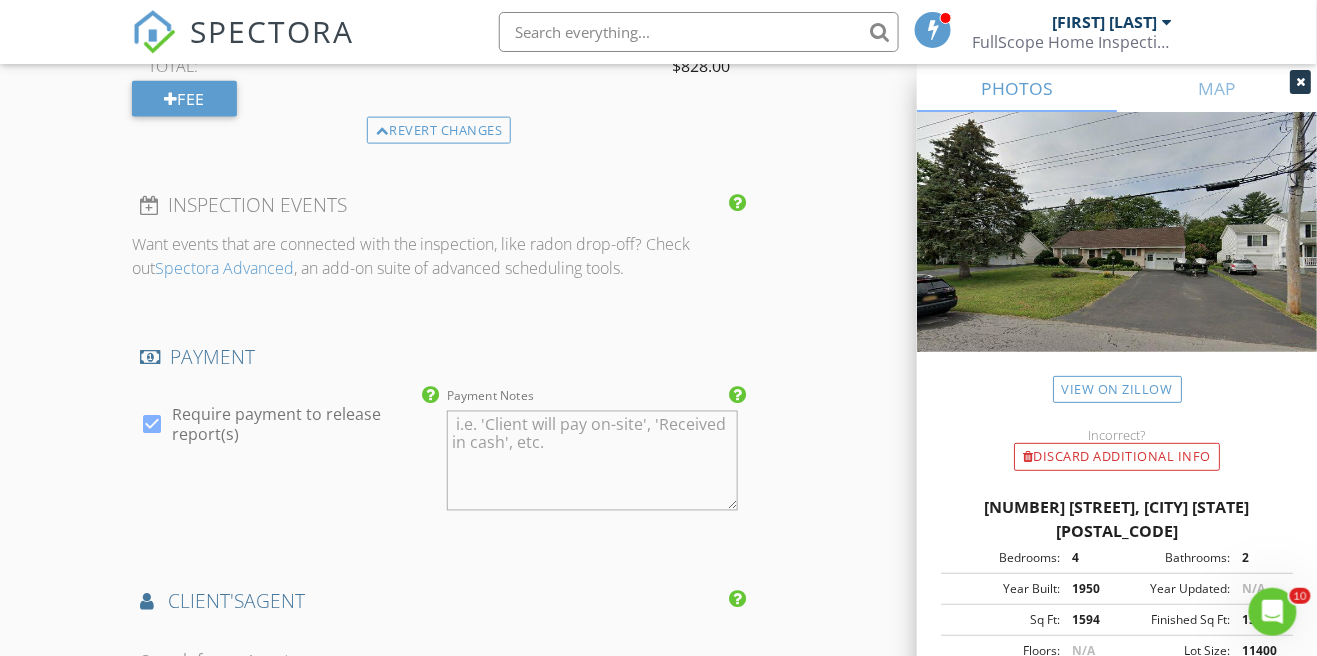 scroll, scrollTop: 2690, scrollLeft: 0, axis: vertical 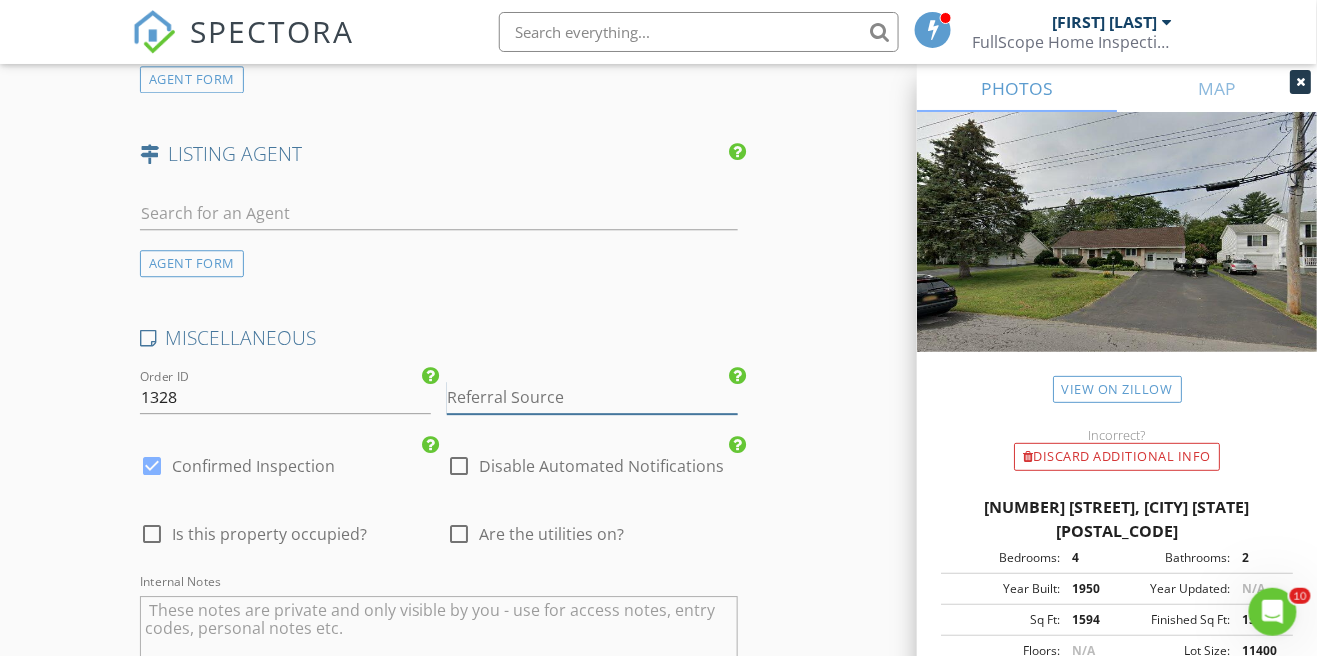 click at bounding box center (592, 397) 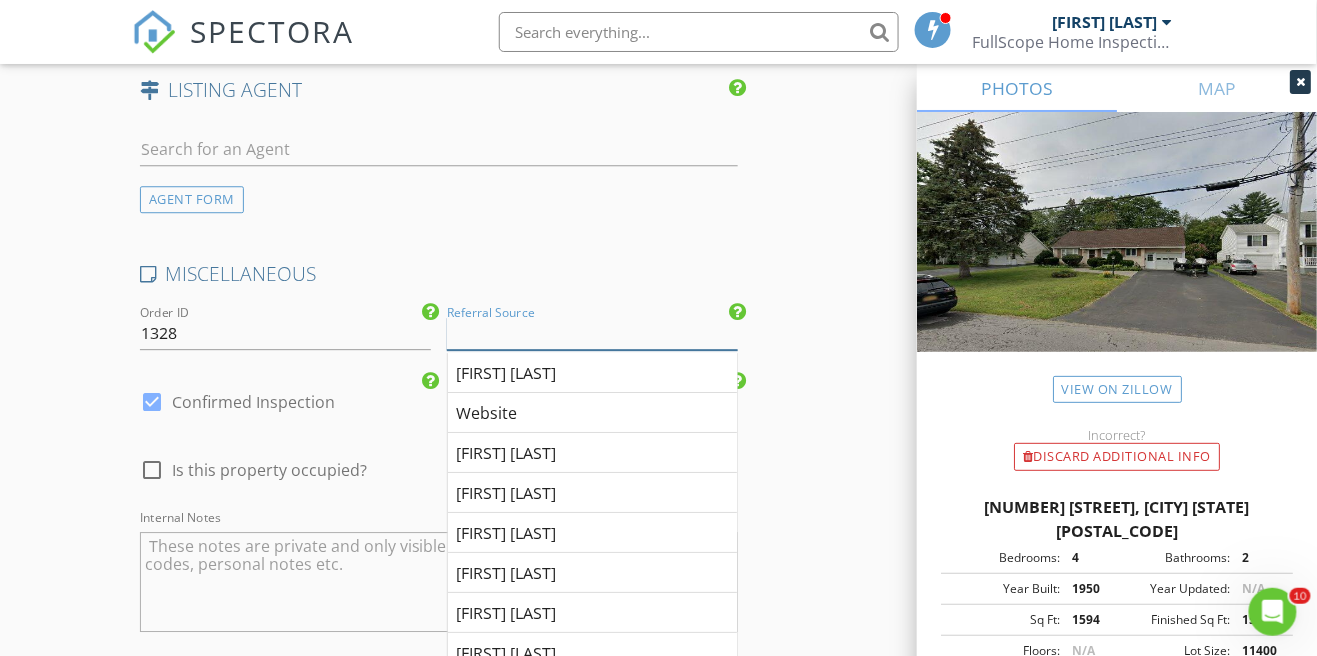 scroll, scrollTop: 3418, scrollLeft: 0, axis: vertical 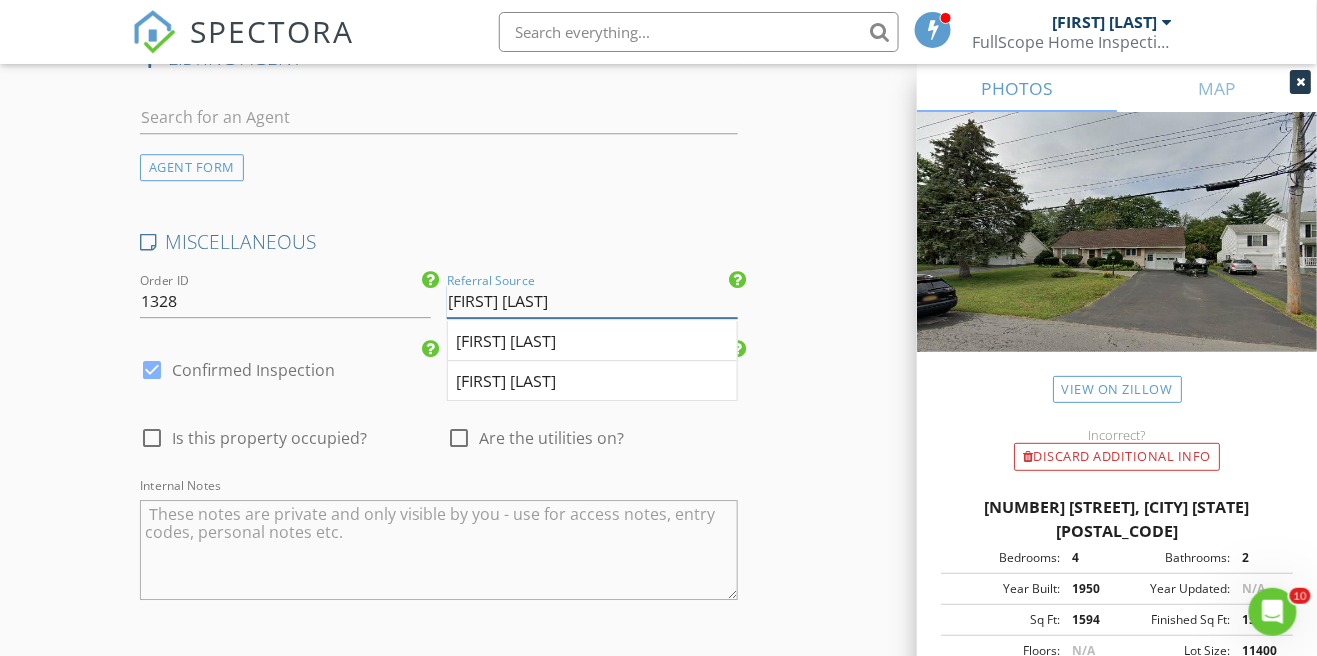 type on "[NAME]" 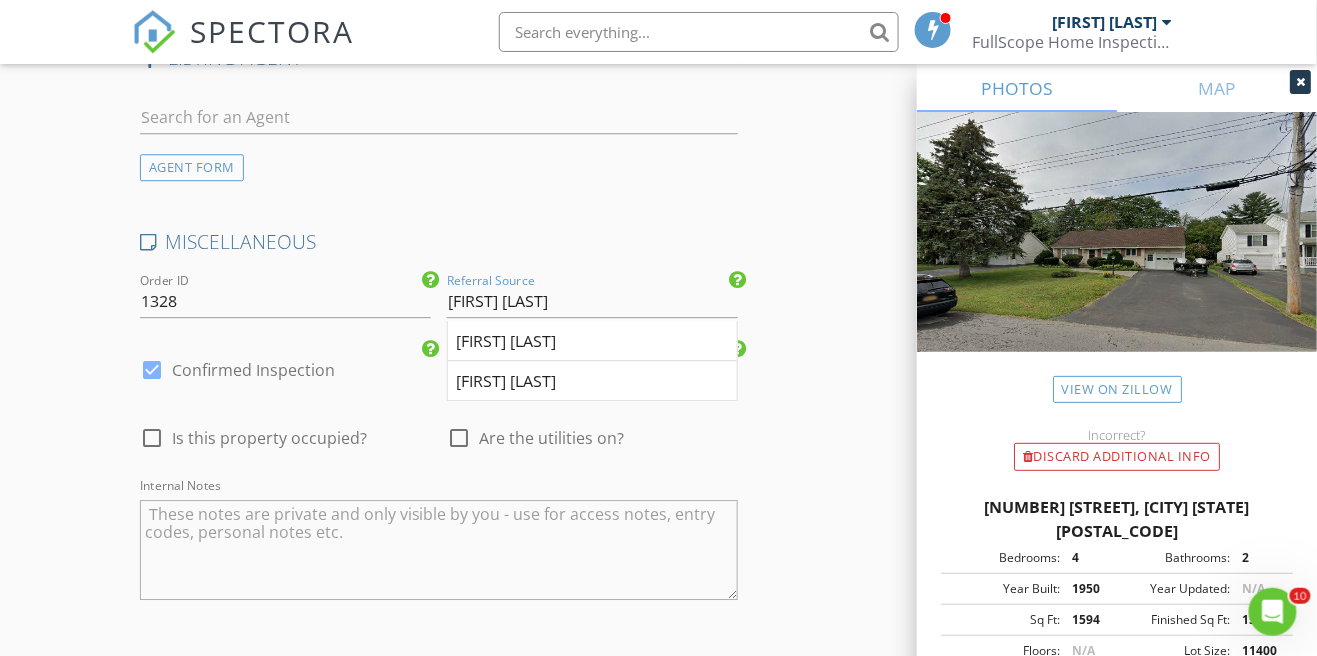 click on "INSPECTOR(S)
check_box   David Ferguson   PRIMARY   David Ferguson arrow_drop_down   check_box David Ferguson specifically requested
Date/Time
08/11/2025 11:00 AM
Location
Address Search       Address 200 Forest Dr   Unit   City Syracuse   State NY   Zip 13212   County Onondaga     Square Feet 1594   Year Built 1950   Foundation arrow_drop_down     David Ferguson     9.5 miles     (22 minutes)
client
check_box Enable Client CC email for this inspection   Client Search     check_box_outline_blank Client is a Company/Organization     First Name Kelly   Last Name Holmes   Email Kholmes6811@gmail.com   CC Email   Phone 585-703-4480           Notes   Private Notes
ADD ADDITIONAL client
SERVICES
check_box   Inspection Fee   check_box   Radon Testing   check_box_outline_blank" at bounding box center [659, -1122] 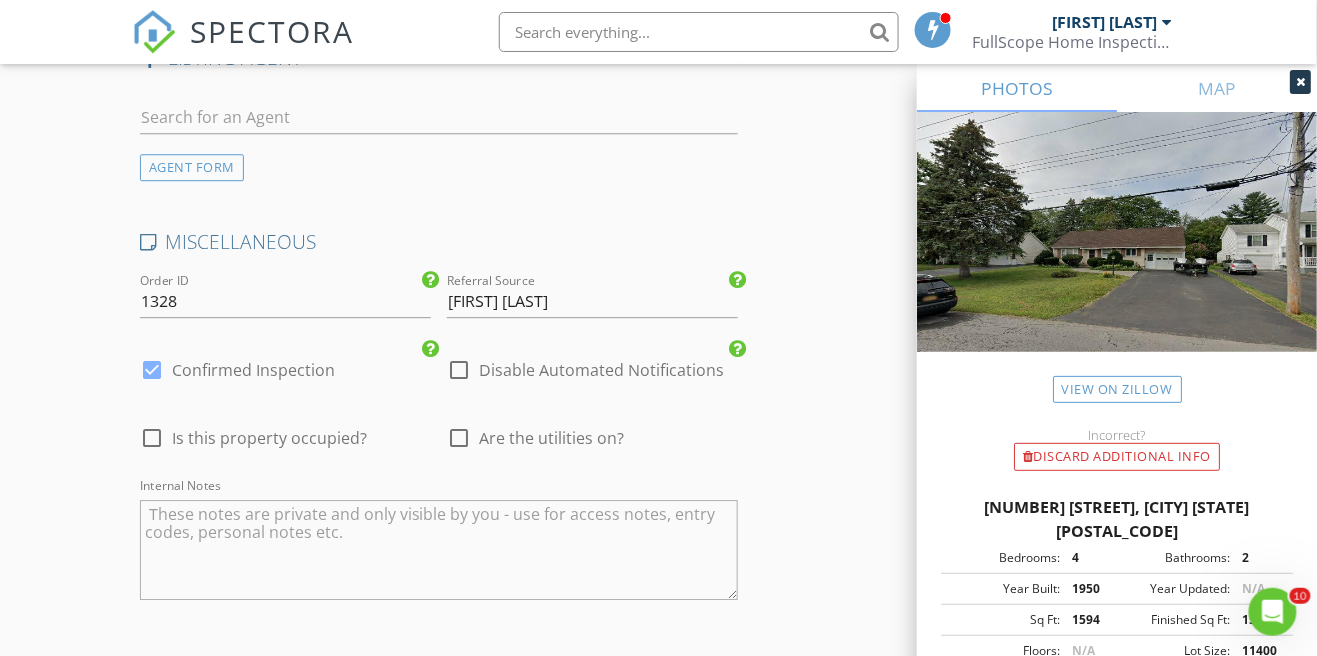 scroll, scrollTop: 3401, scrollLeft: 0, axis: vertical 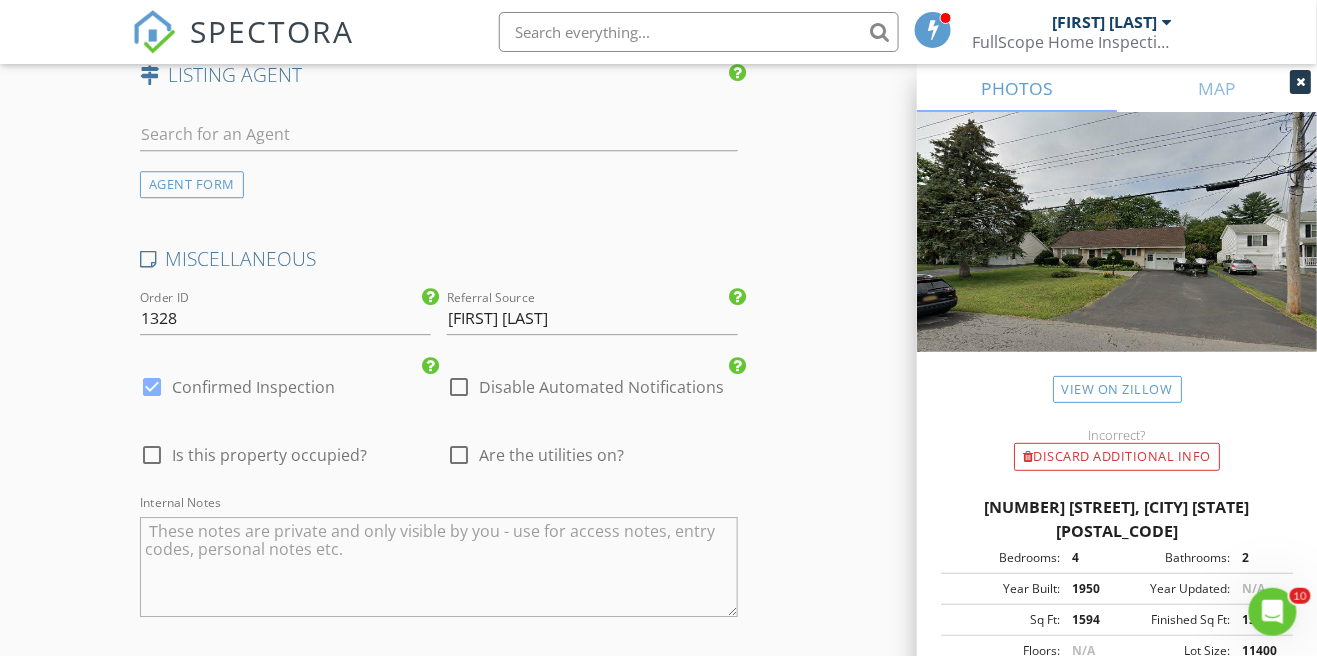 click at bounding box center [459, 455] 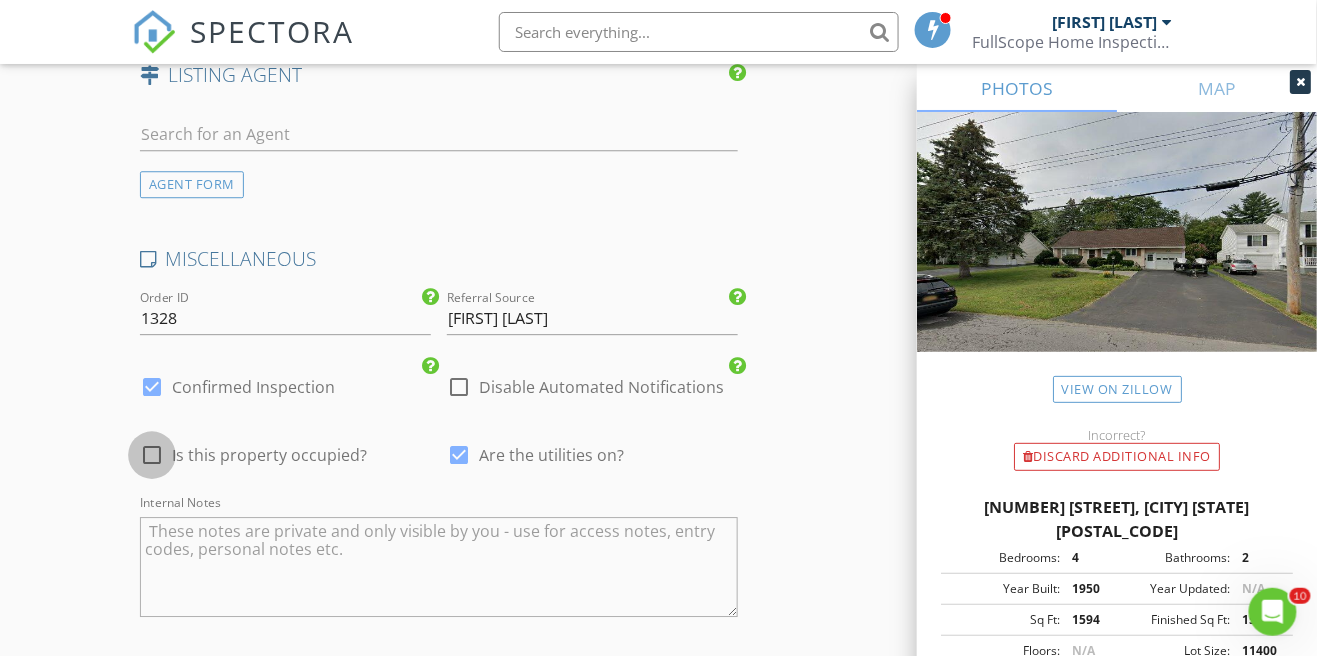 click at bounding box center (152, 455) 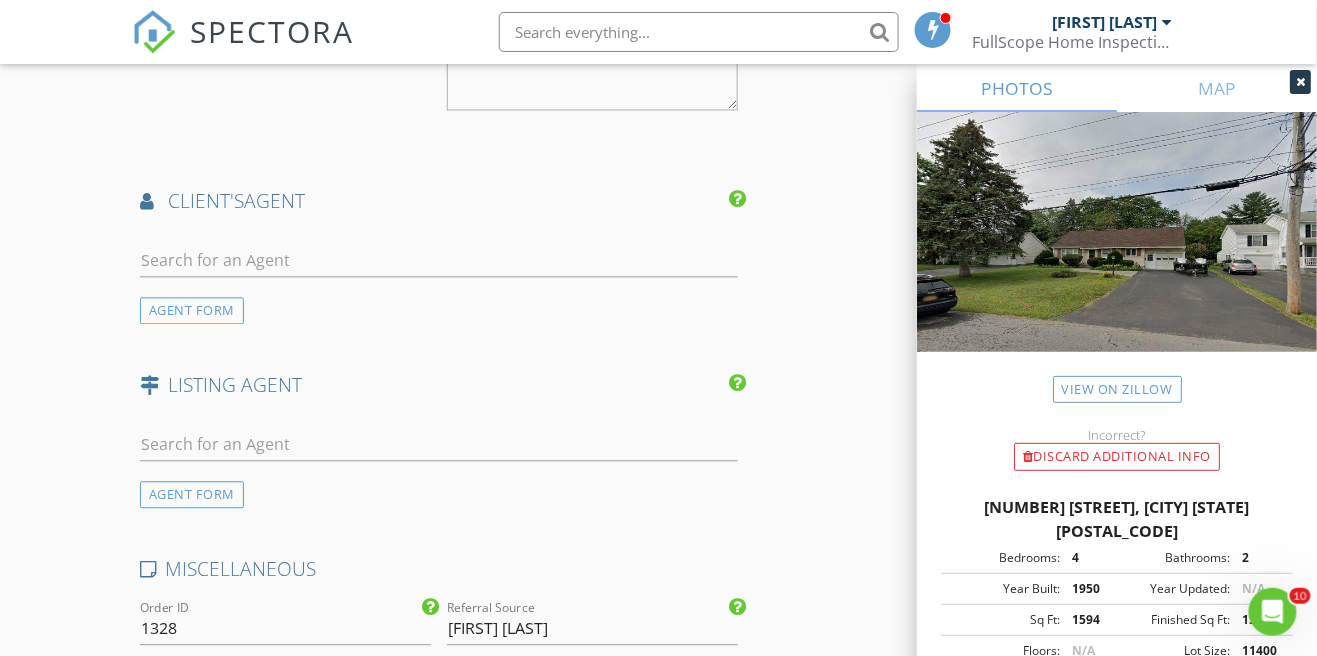 scroll, scrollTop: 3673, scrollLeft: 0, axis: vertical 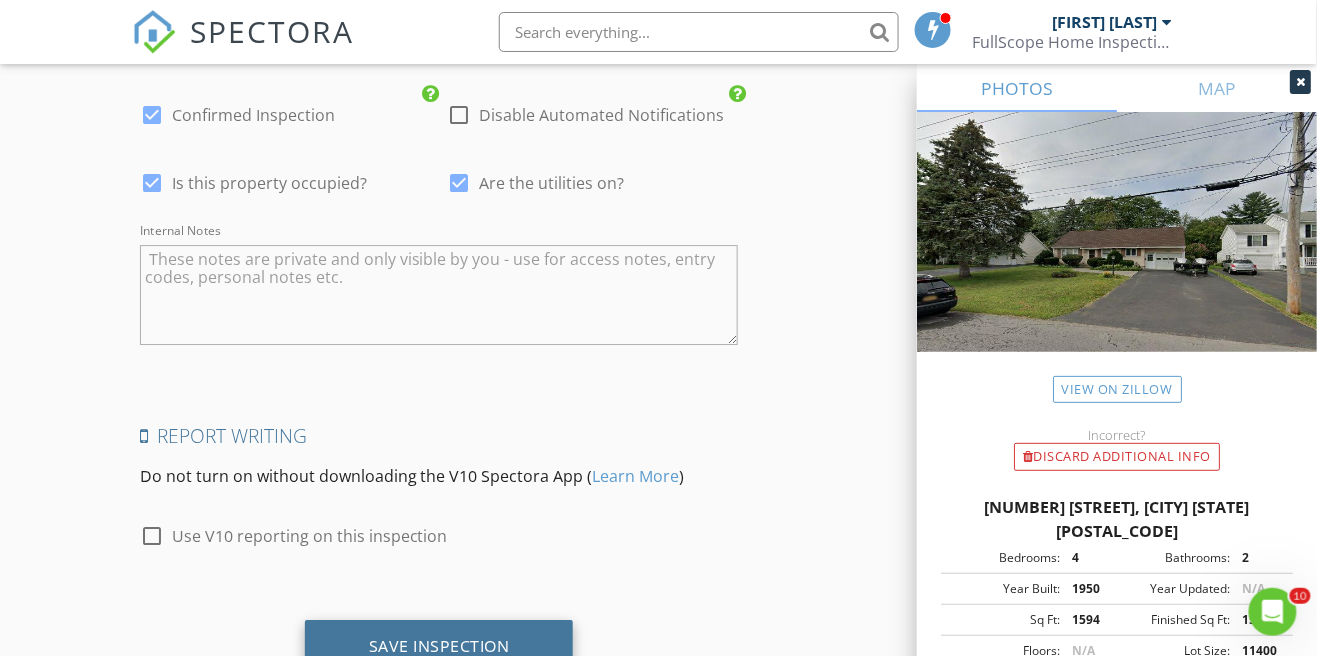 click on "Save Inspection" at bounding box center (439, 647) 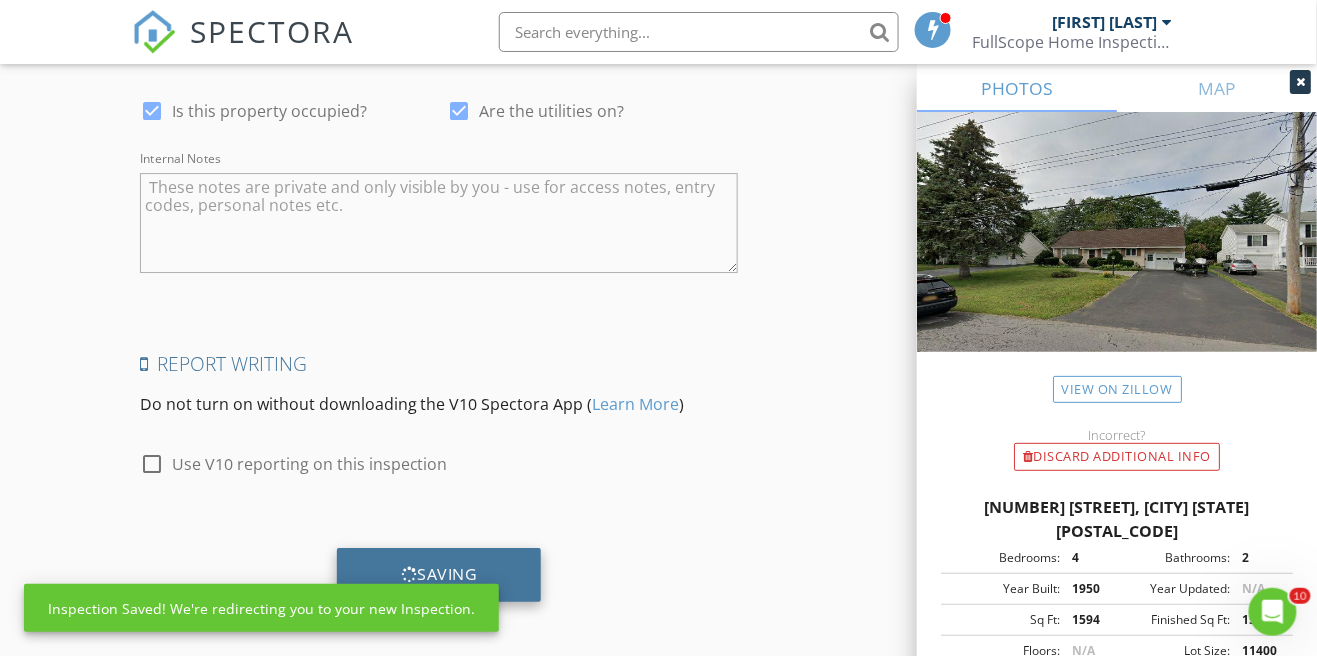 scroll, scrollTop: 3757, scrollLeft: 0, axis: vertical 